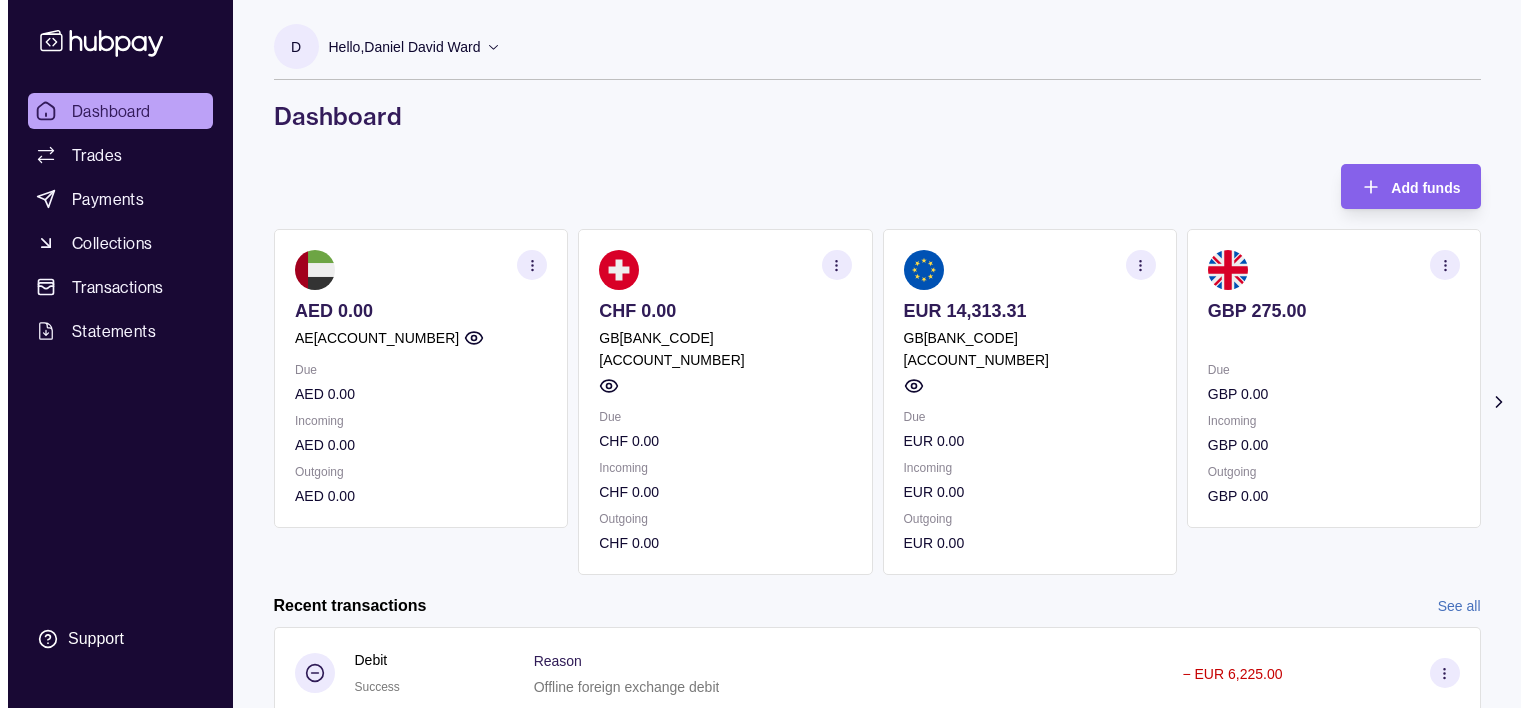 scroll, scrollTop: 0, scrollLeft: 0, axis: both 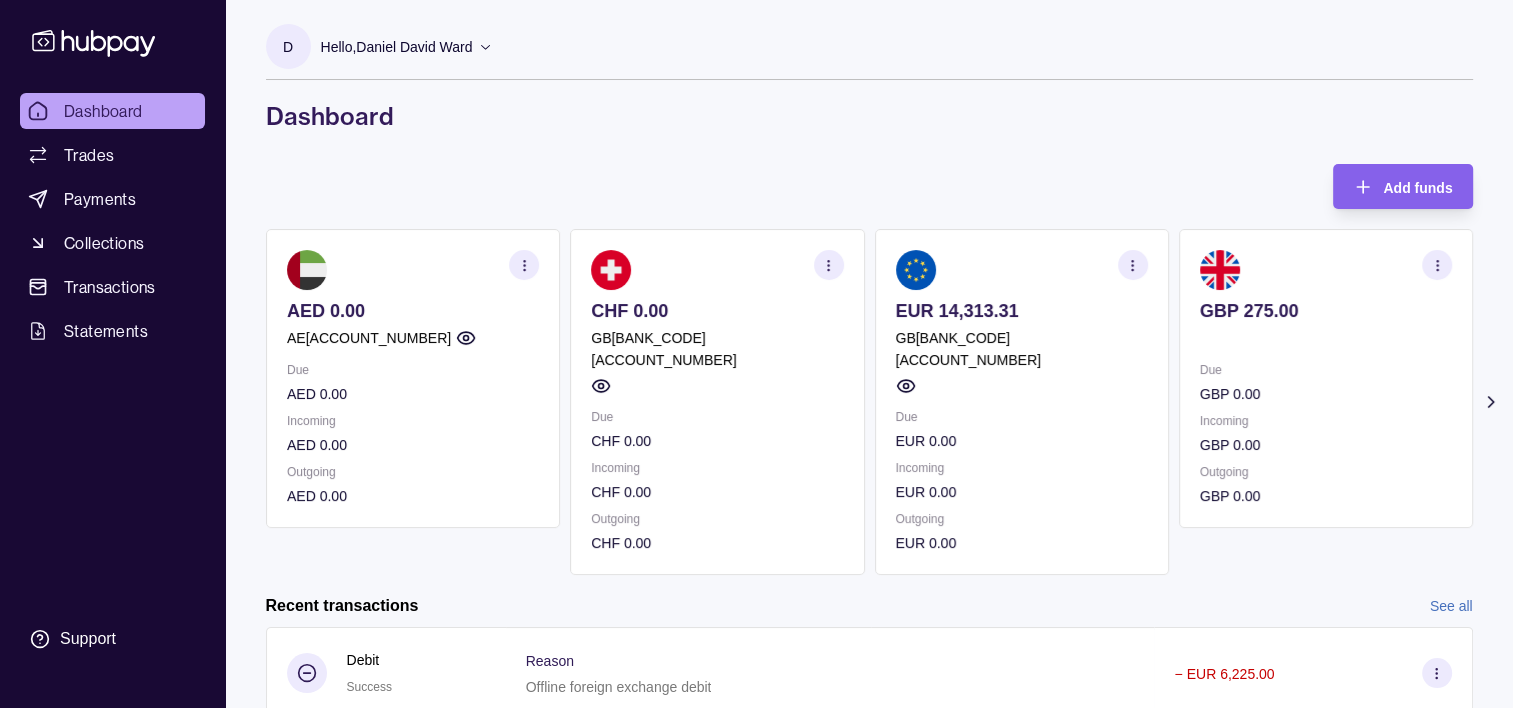 click 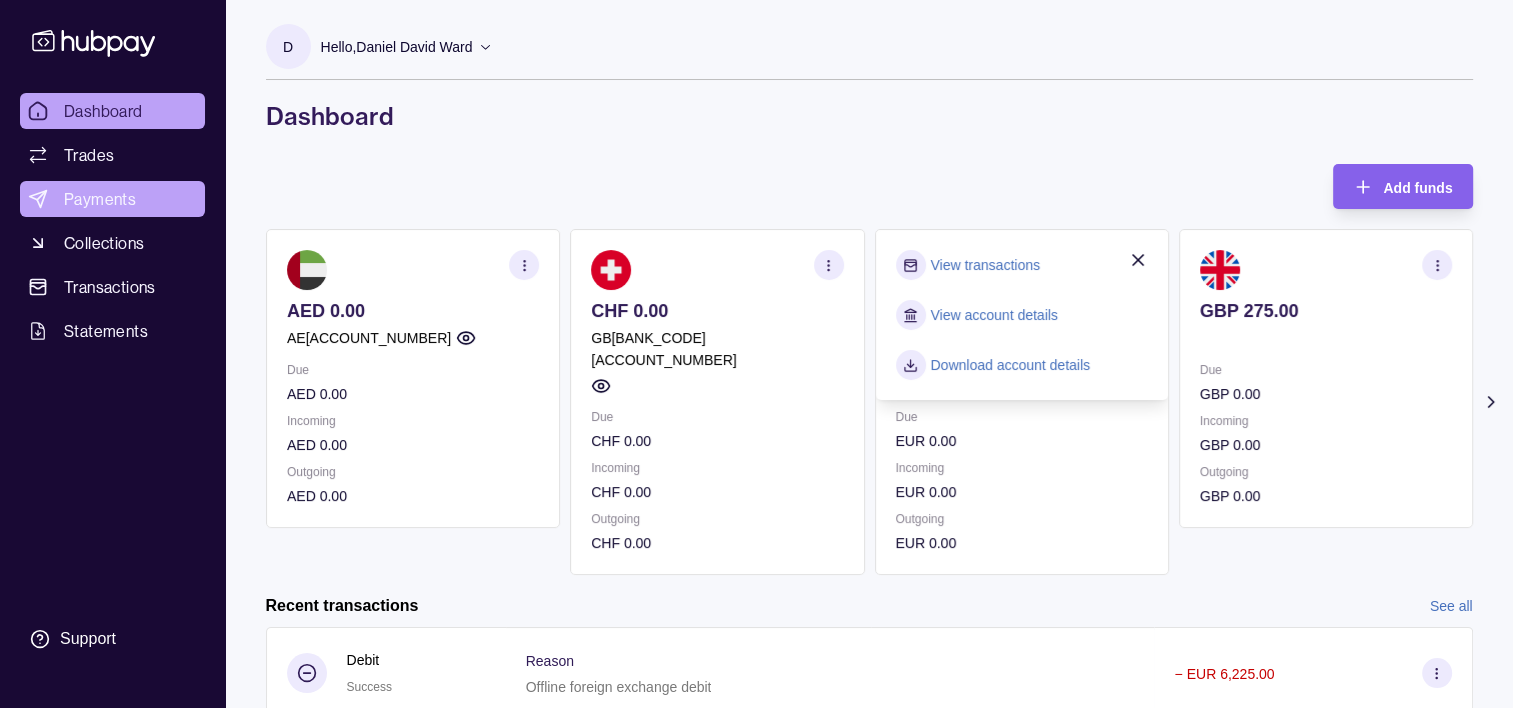 click on "Payments" at bounding box center [100, 199] 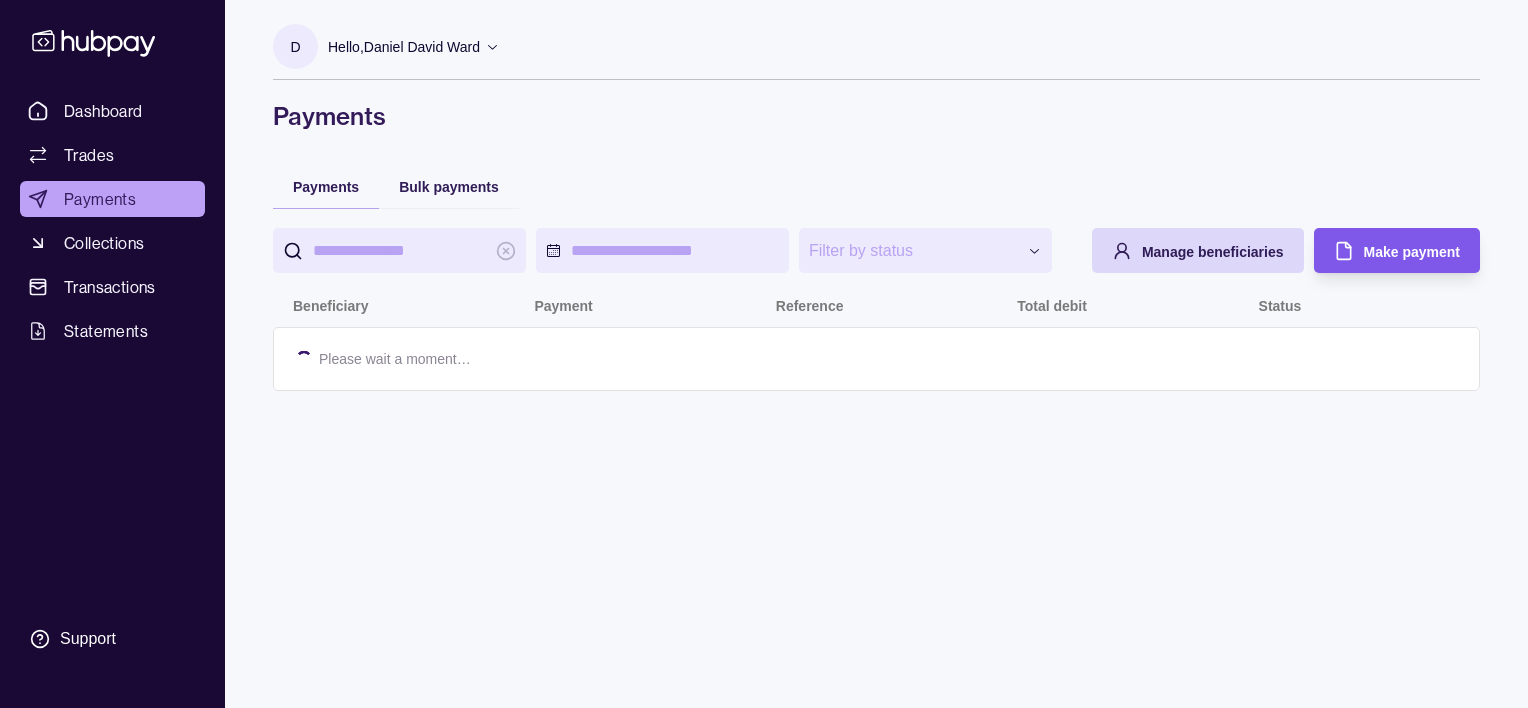 click on "Make payment" at bounding box center (1412, 252) 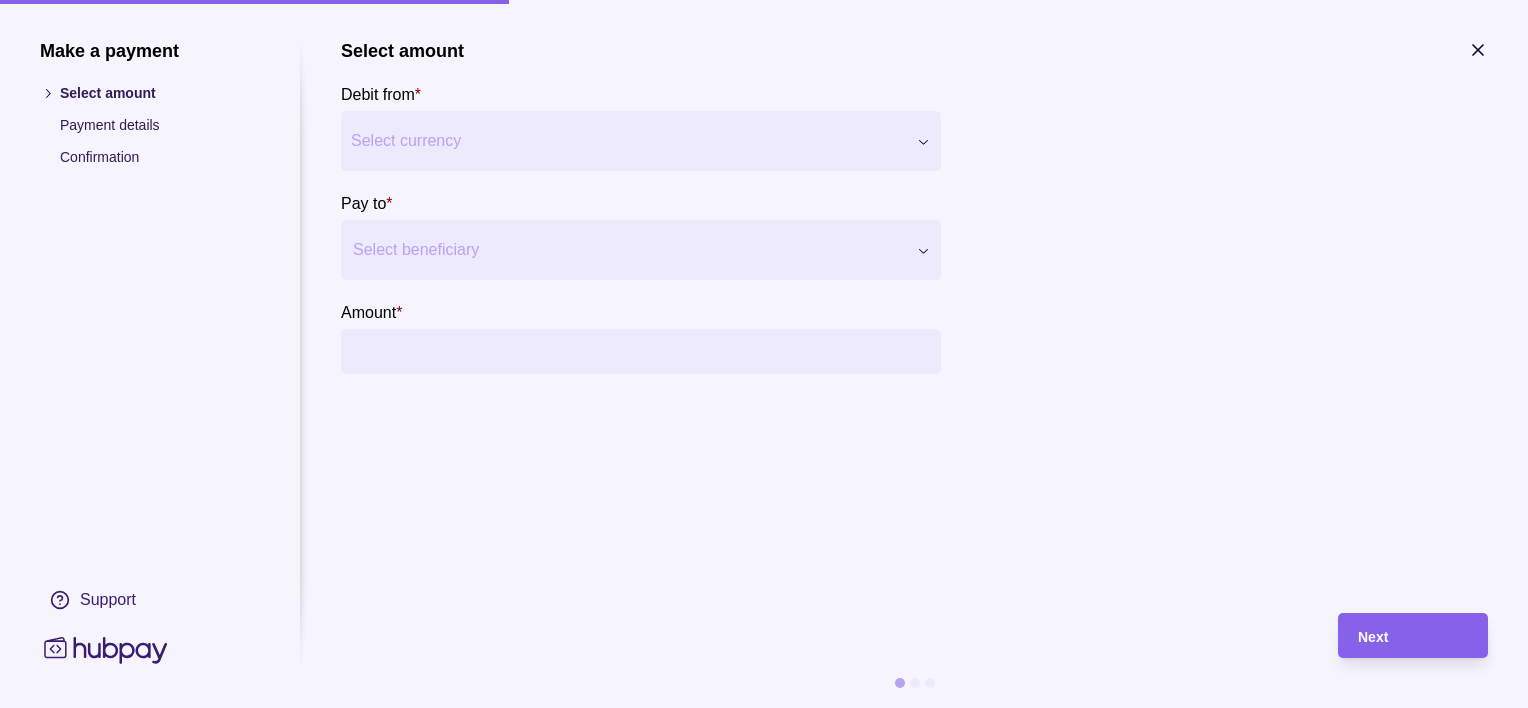 click on "Make a payment Select amount Payment details Confirmation Support Select amount Debit from &nbsp;* Select currency *** *** *** *** *** Pay to &nbsp;* Select beneficiary Amount &nbsp;* Payment method &nbsp;* Select payment method Fee currency &nbsp;* Select fee currency Next" at bounding box center (764, 708) 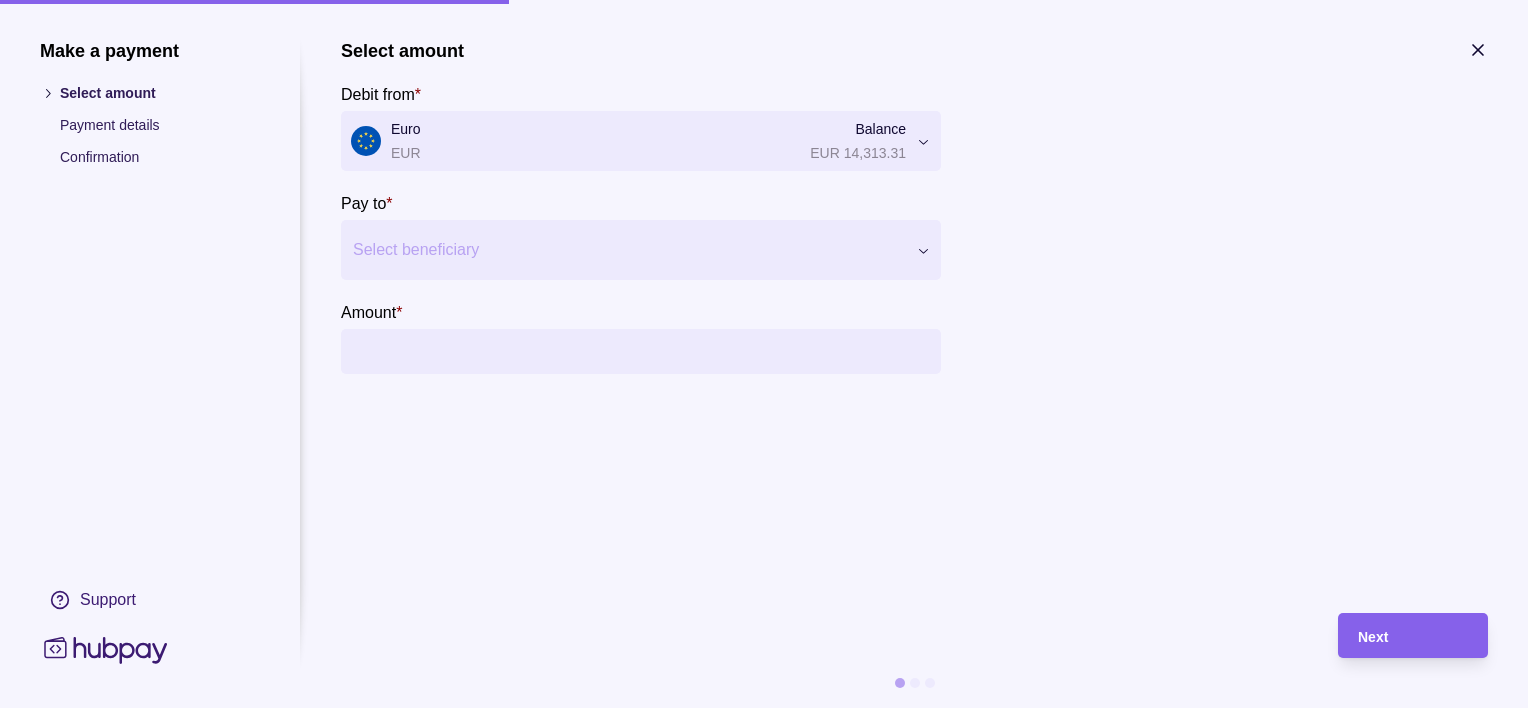 click at bounding box center [628, 250] 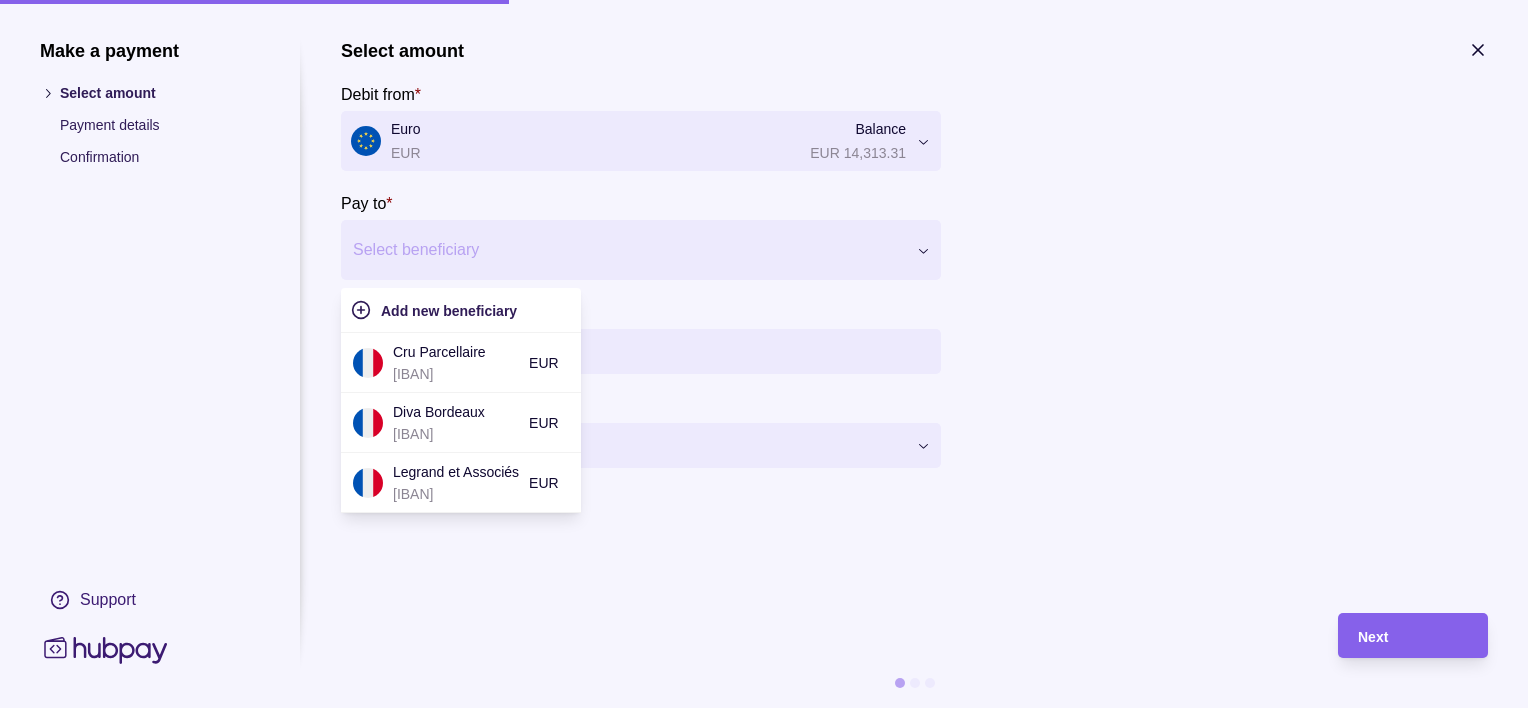 click on "Select amount Debit from &nbsp;* Euro EUR Balance EUR 14,313.31 *** *** *** *** *** Pay to &nbsp;* 3 results available. Use Up and Down to choose options, press Enter to select the currently focused option, press Escape to exit the menu, press Tab to select the option and exit the menu. Select beneficiary Add new beneficiary Cru Parcellaire [IBAN] EUR Diva Bordeaux [IBAN] EUR Legrand et Associés [IBAN] EUR Amount &nbsp;* Payment method &nbsp;* Select payment method Fee currency &nbsp;* EUR *** ***" at bounding box center [914, 316] 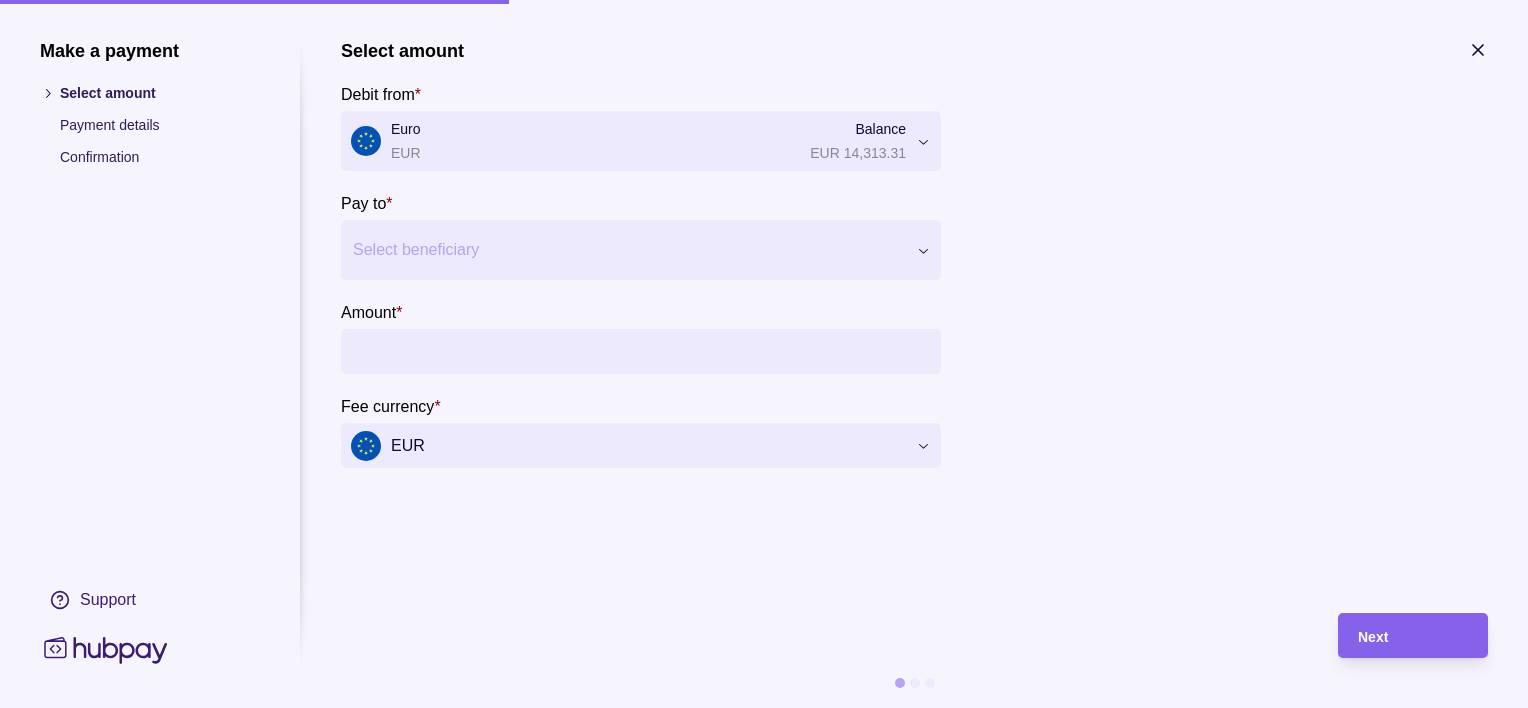 click at bounding box center (628, 250) 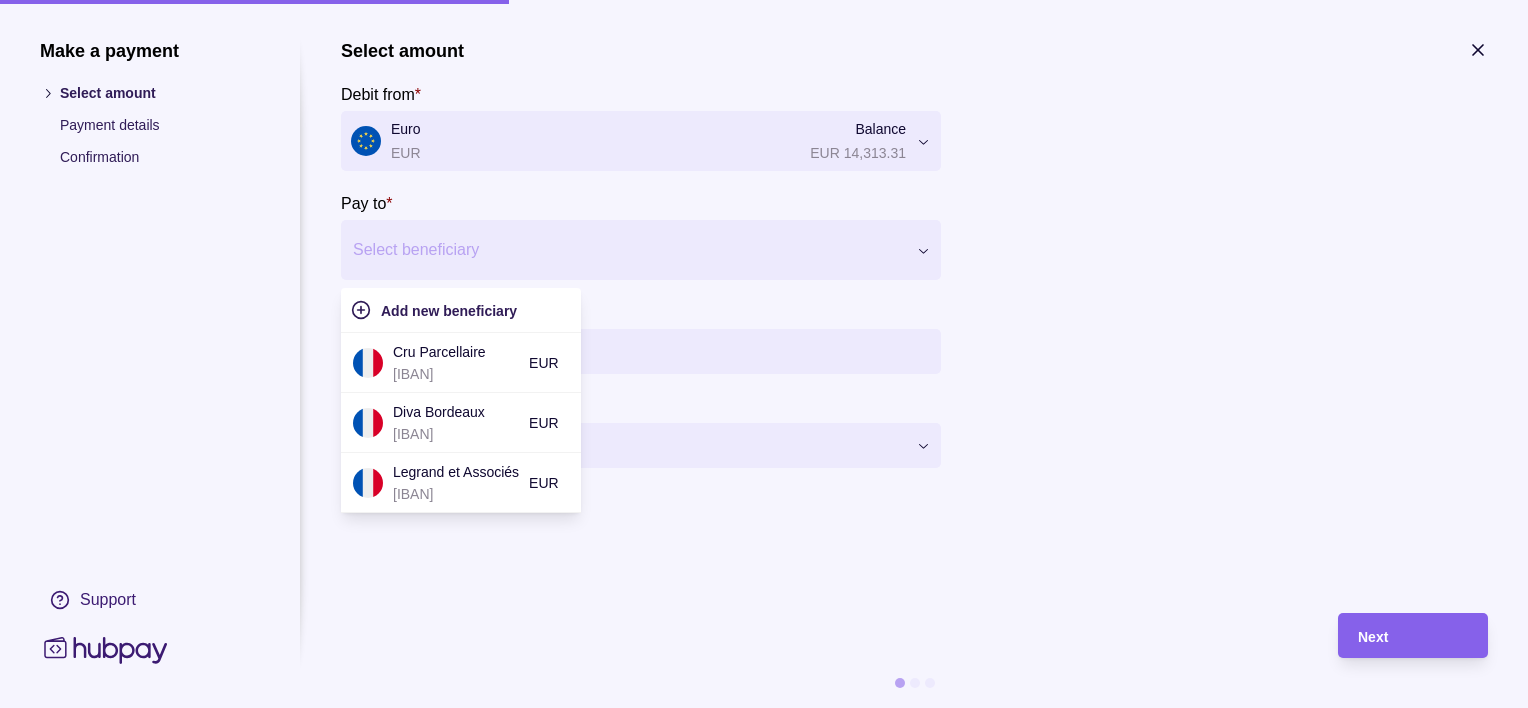 click at bounding box center [628, 250] 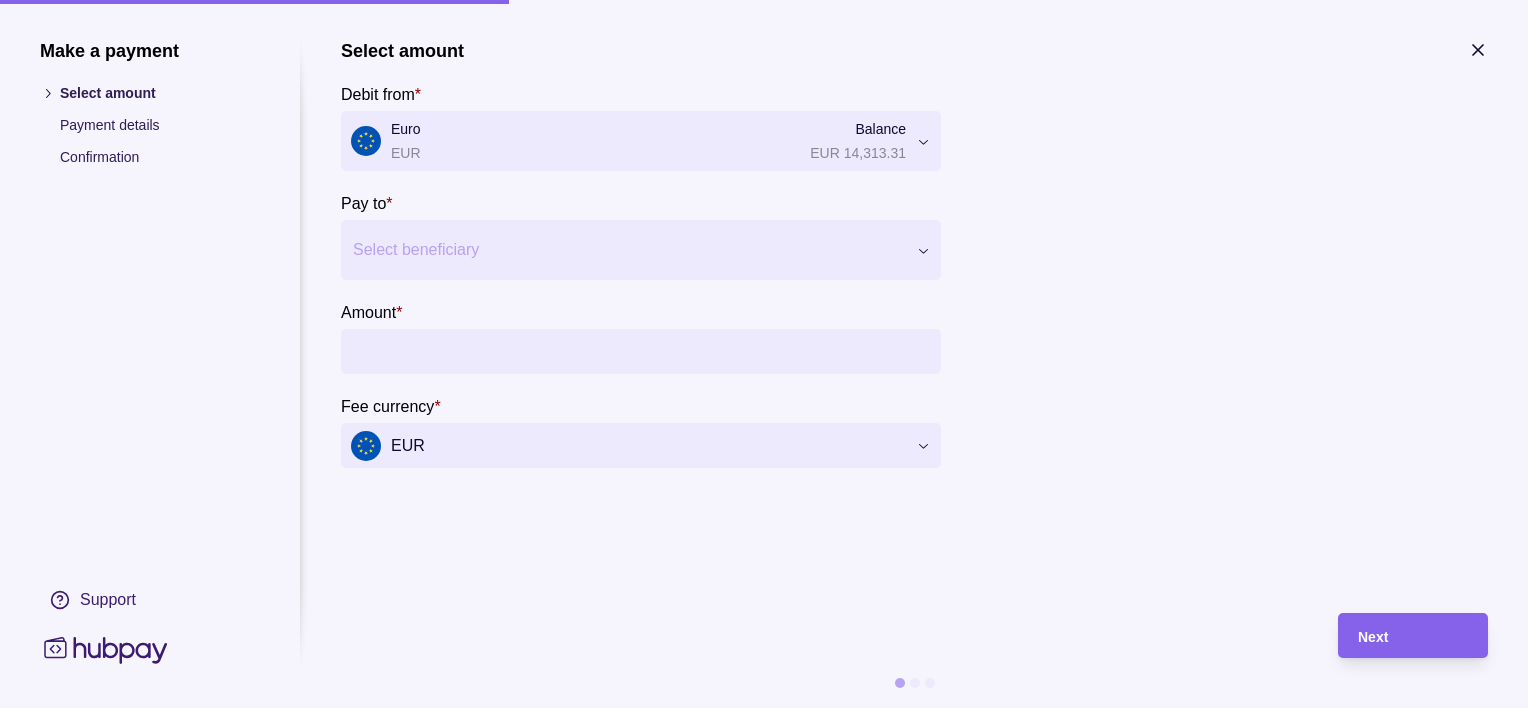 click at bounding box center (628, 250) 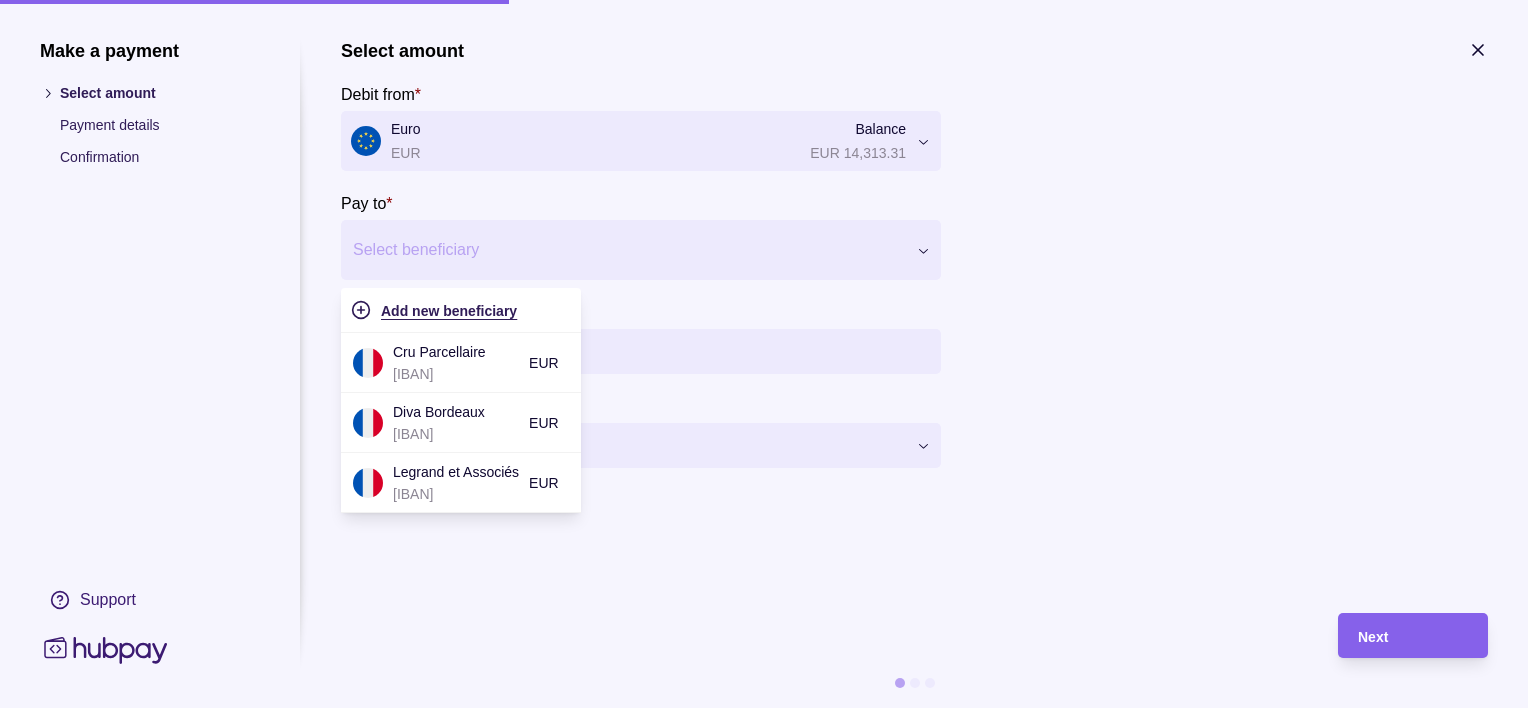 click on "Add new beneficiary" at bounding box center [449, 311] 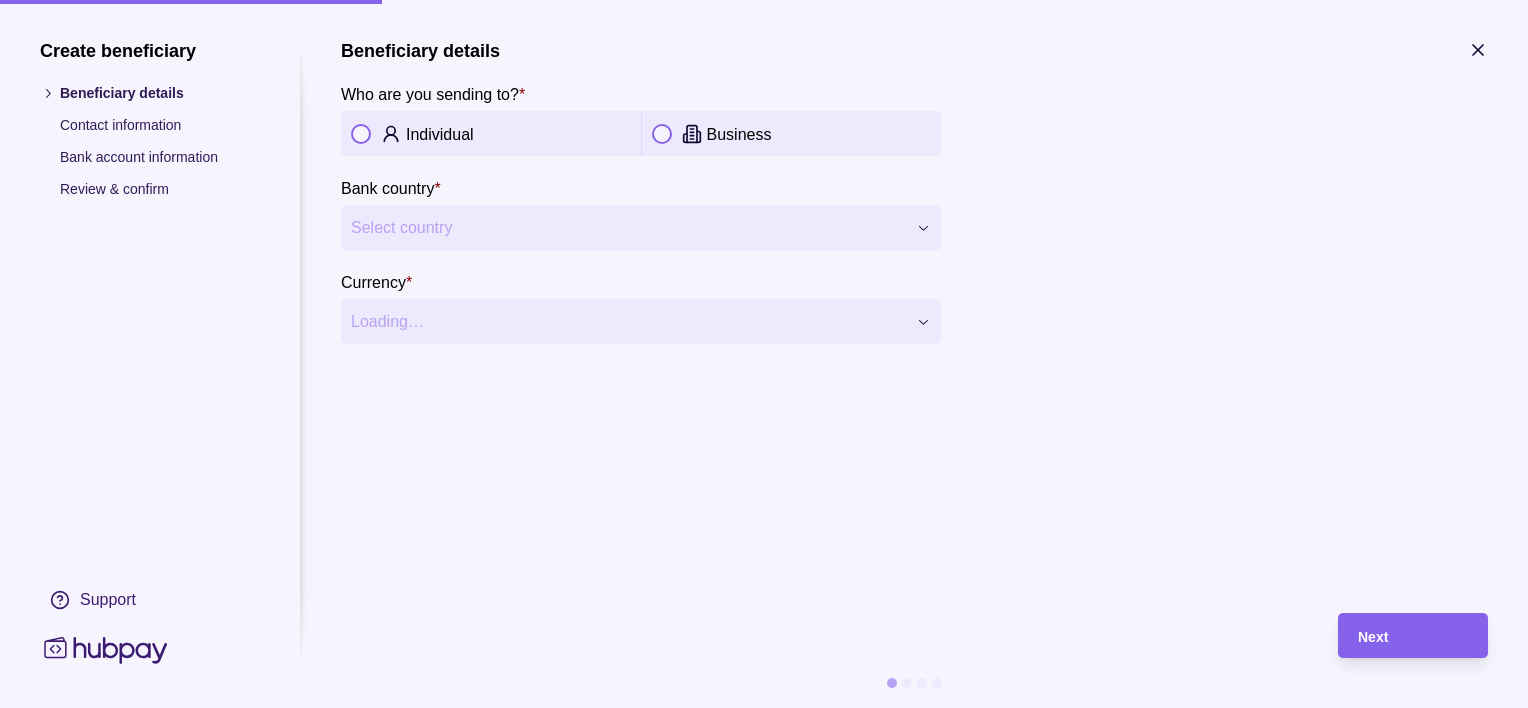 click at bounding box center (662, 134) 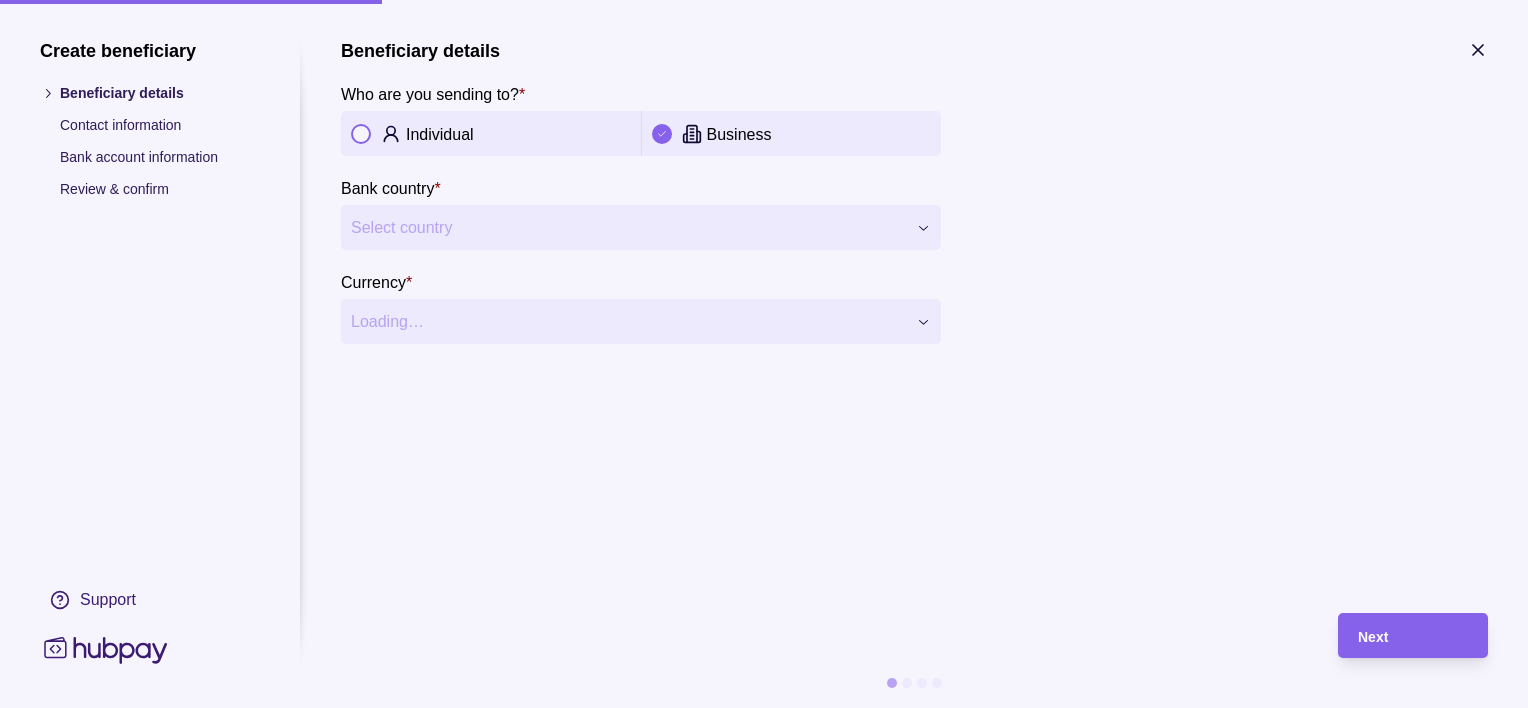 click on "Select country" at bounding box center (628, 228) 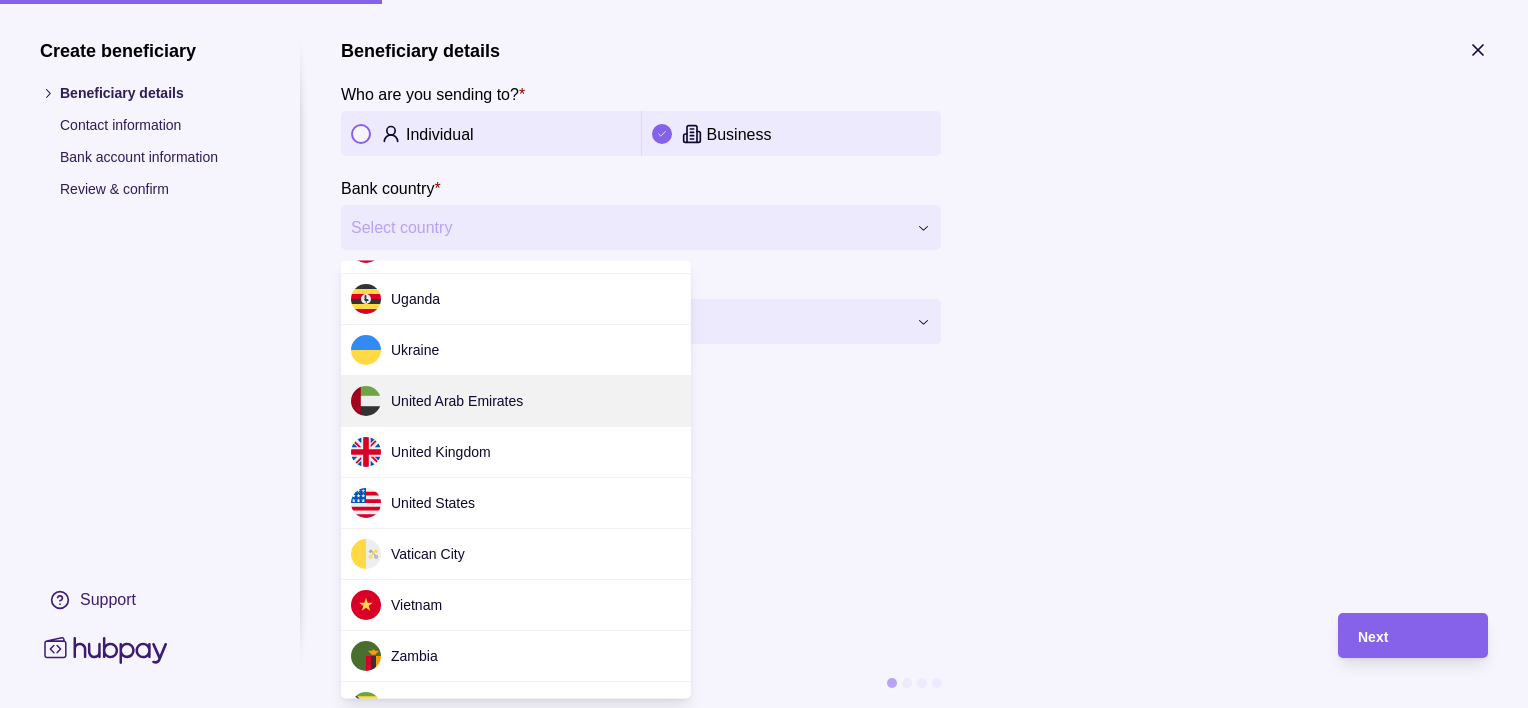 scroll, scrollTop: 6267, scrollLeft: 0, axis: vertical 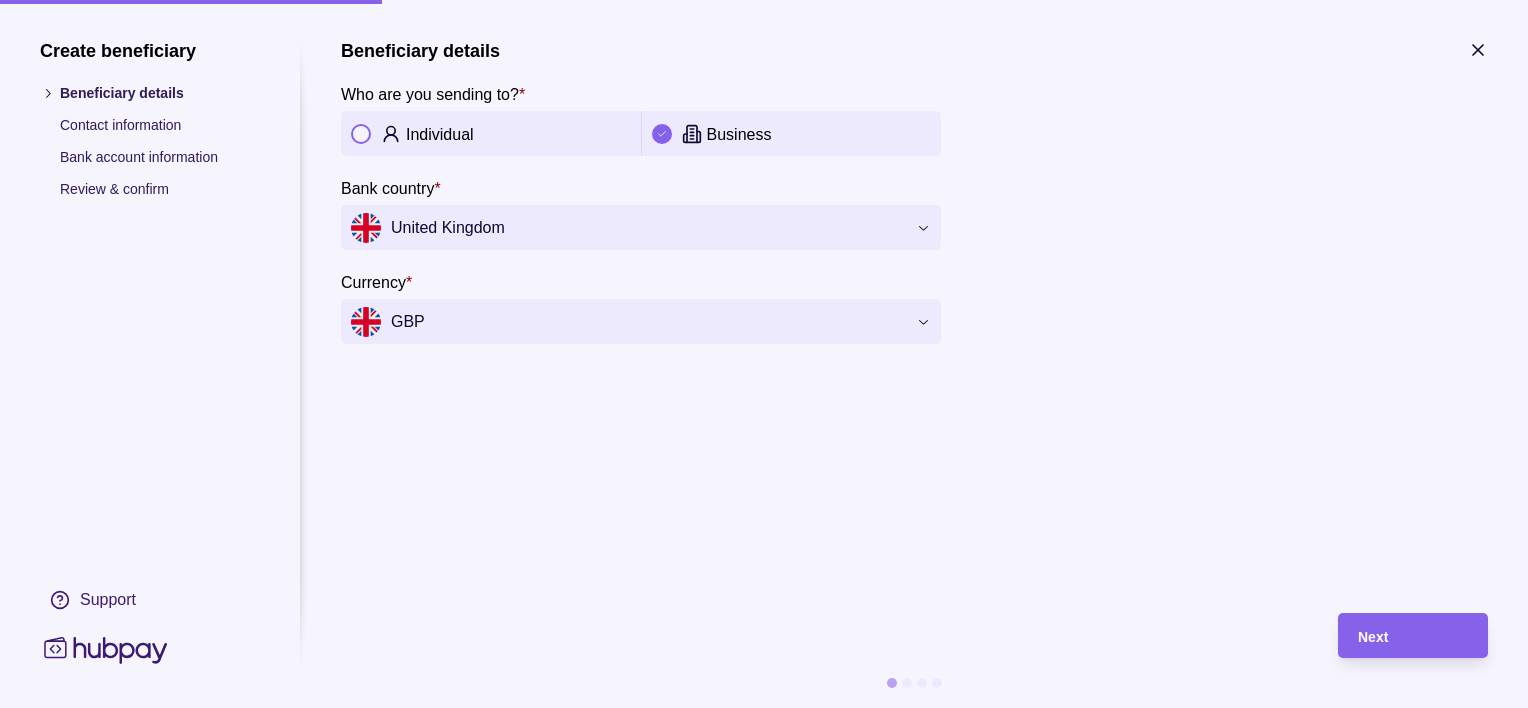click on "**********" at bounding box center (764, 708) 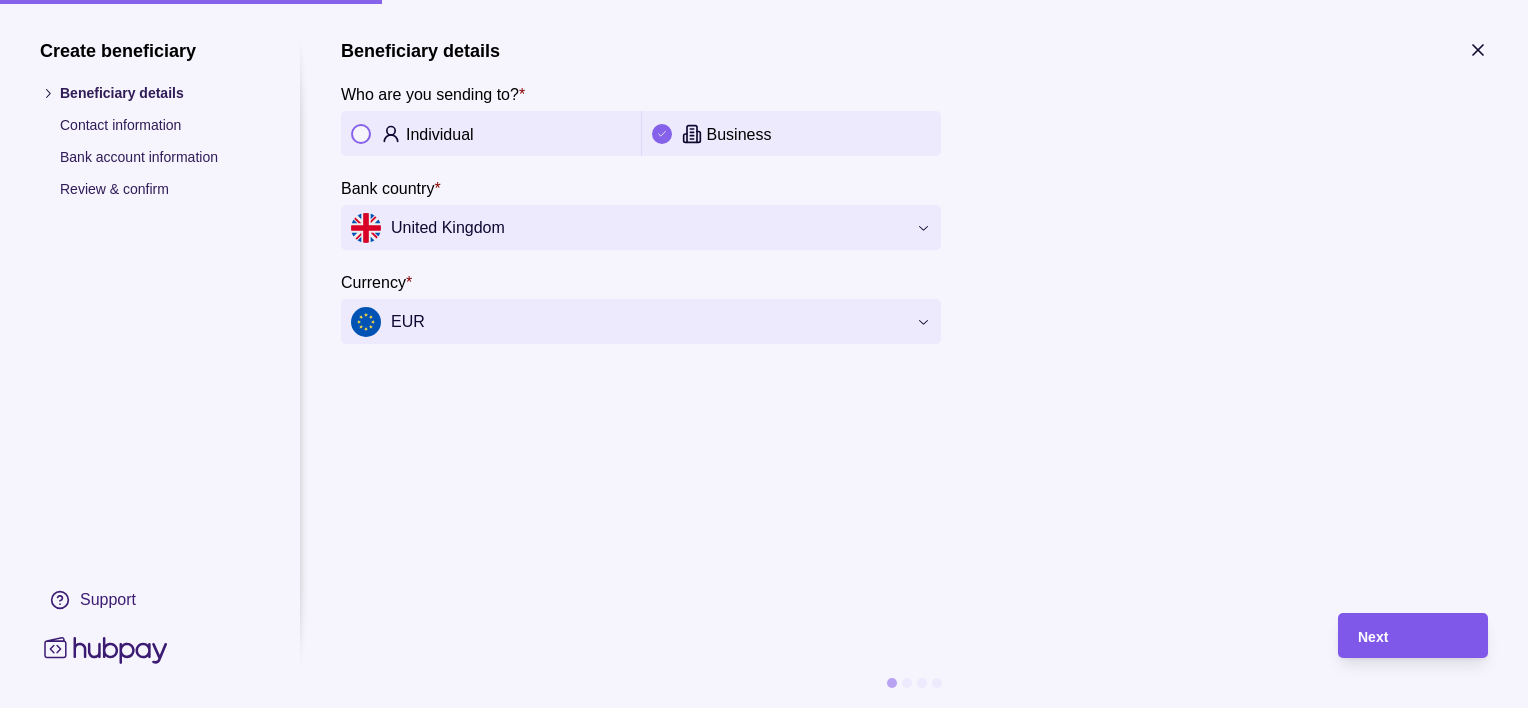 click on "Next" at bounding box center (1373, 637) 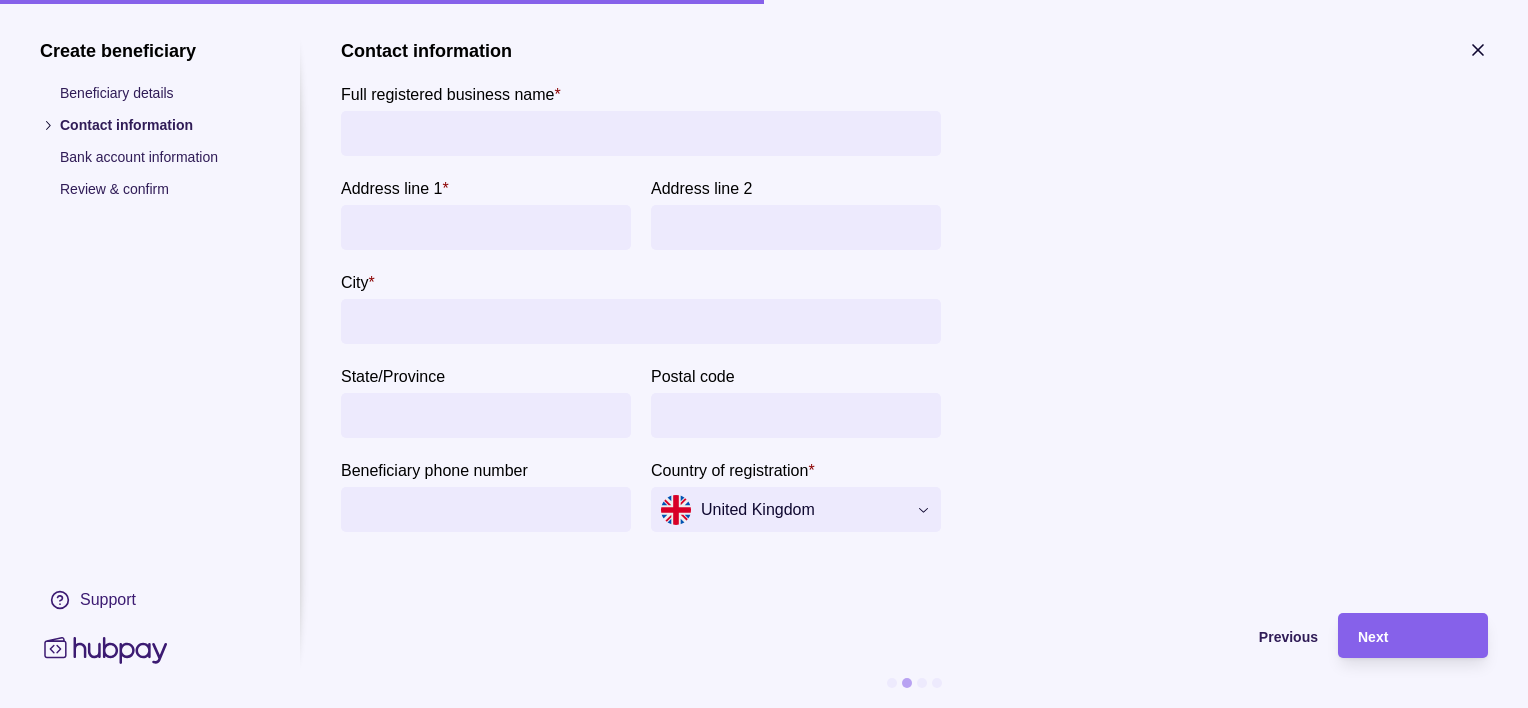 click on "Full registered business name &nbsp;*" at bounding box center (641, 133) 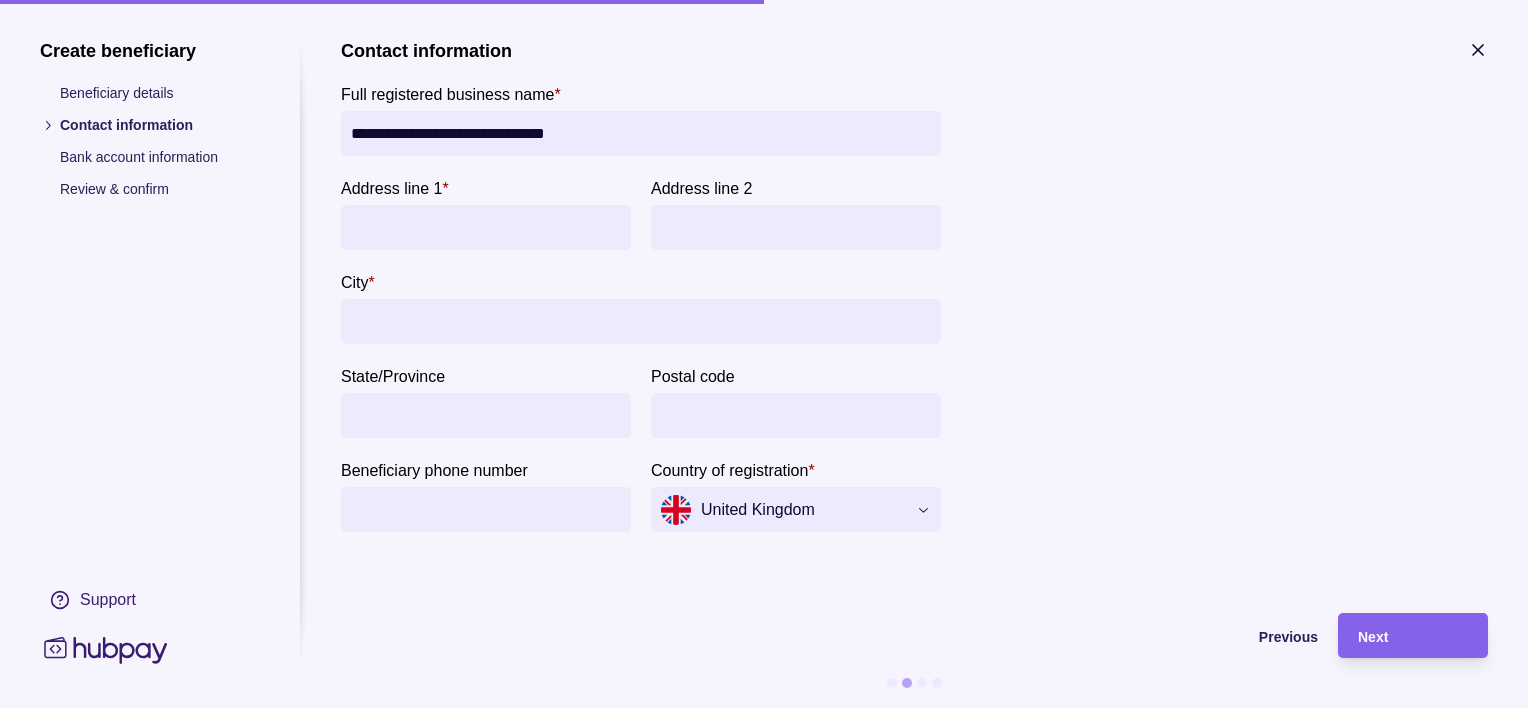 type on "**********" 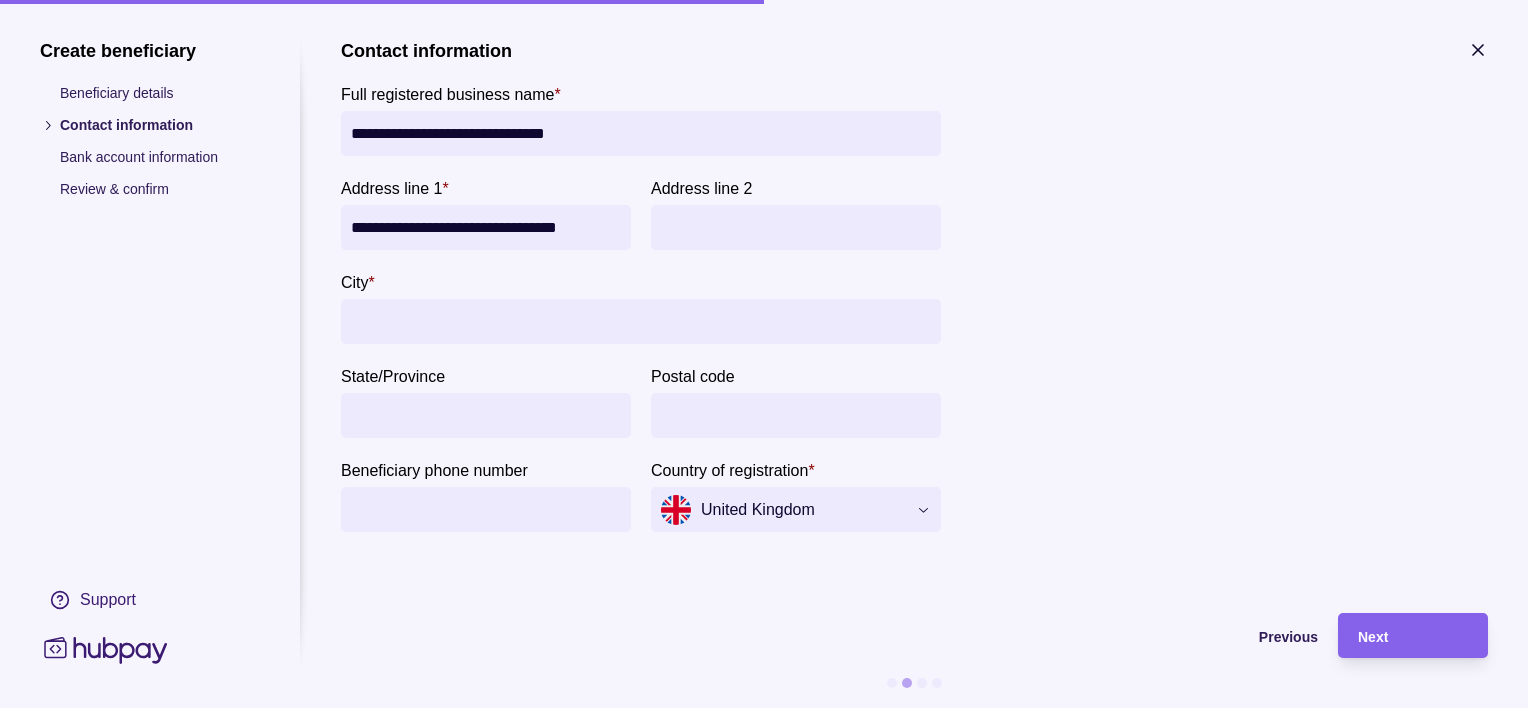 type on "**********" 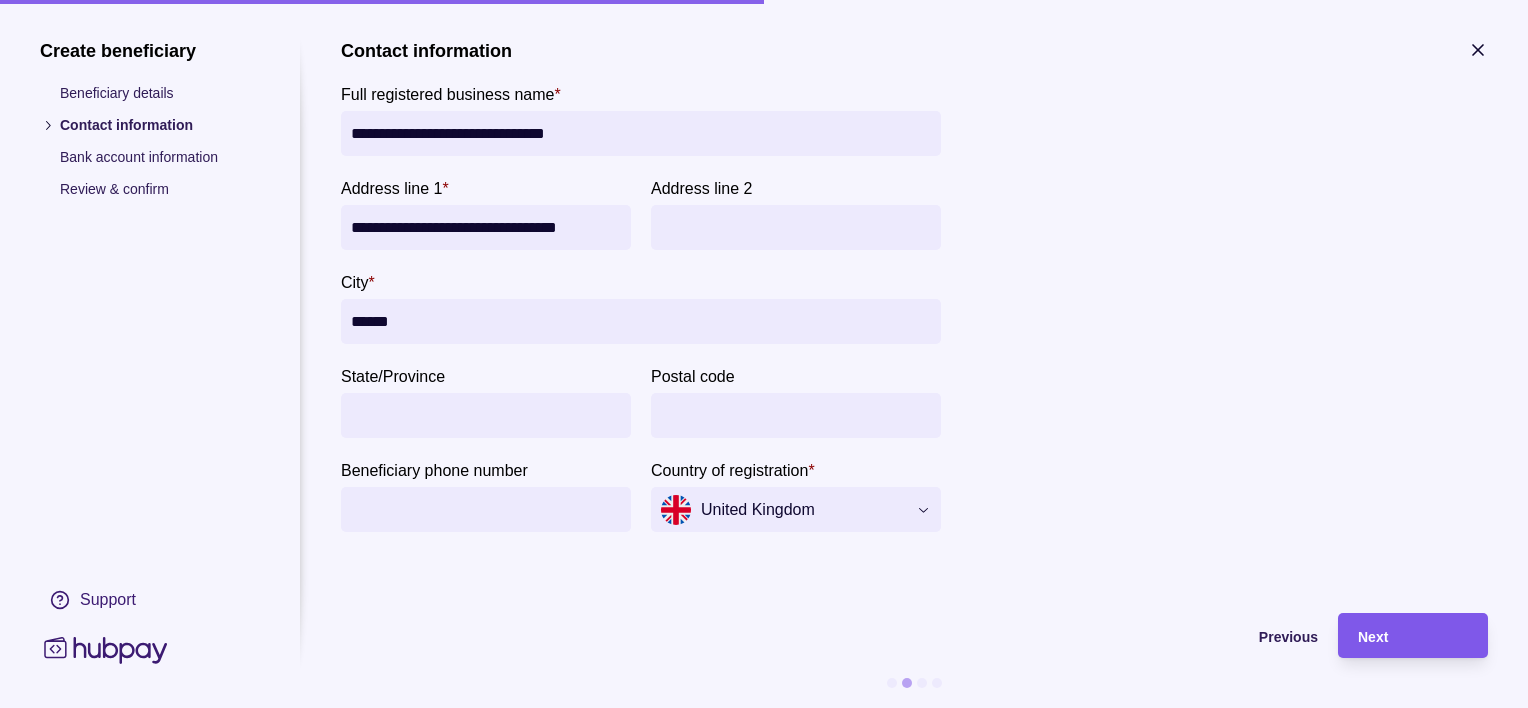 type on "******" 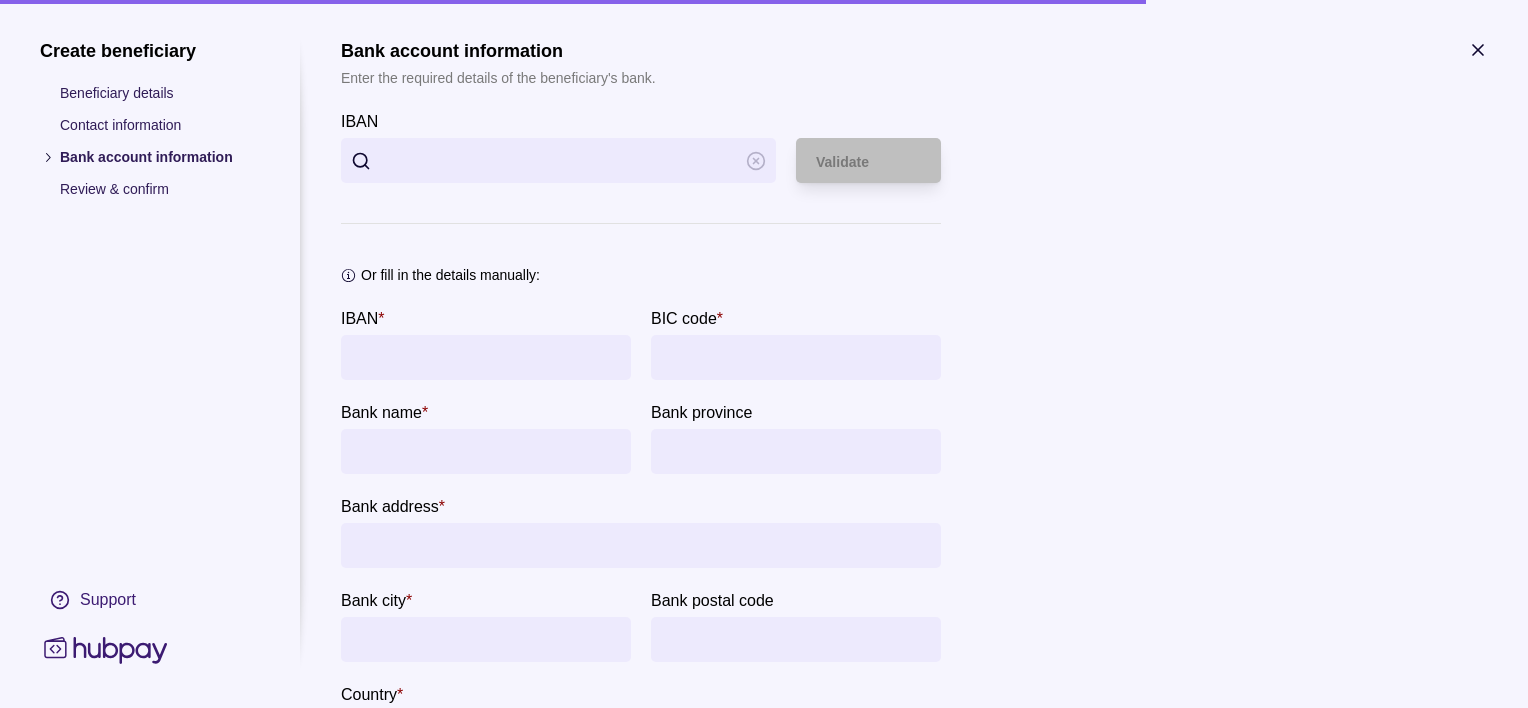click on "IBAN" at bounding box center [558, 160] 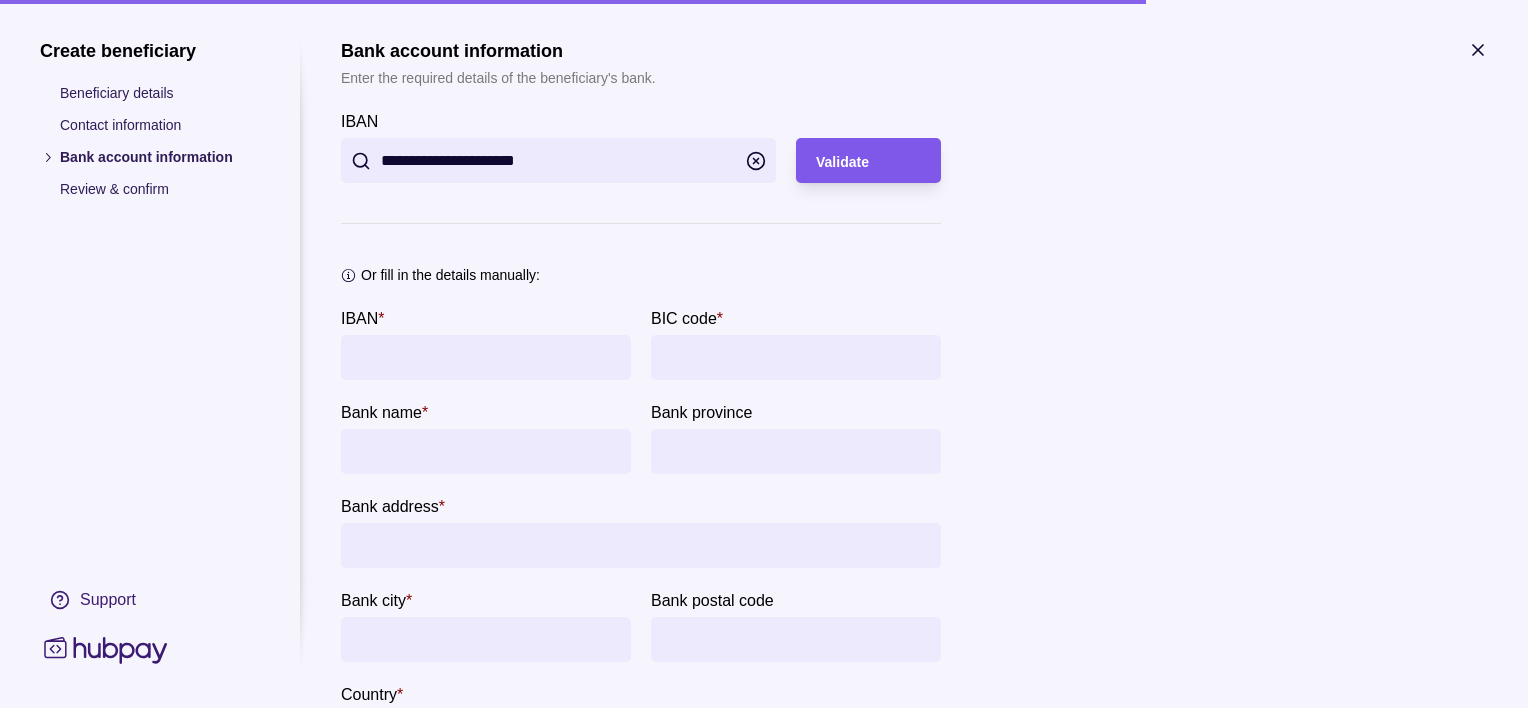 type on "**********" 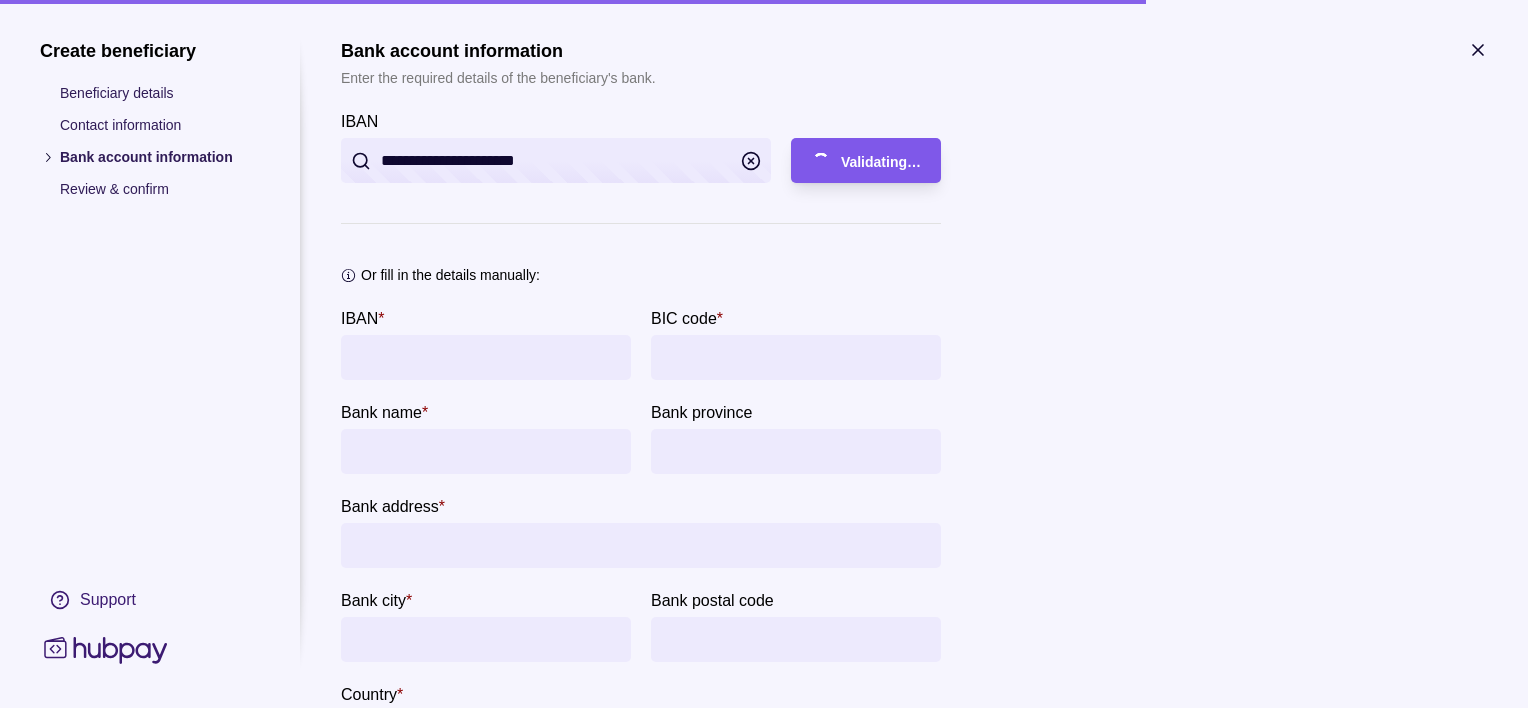 type on "**********" 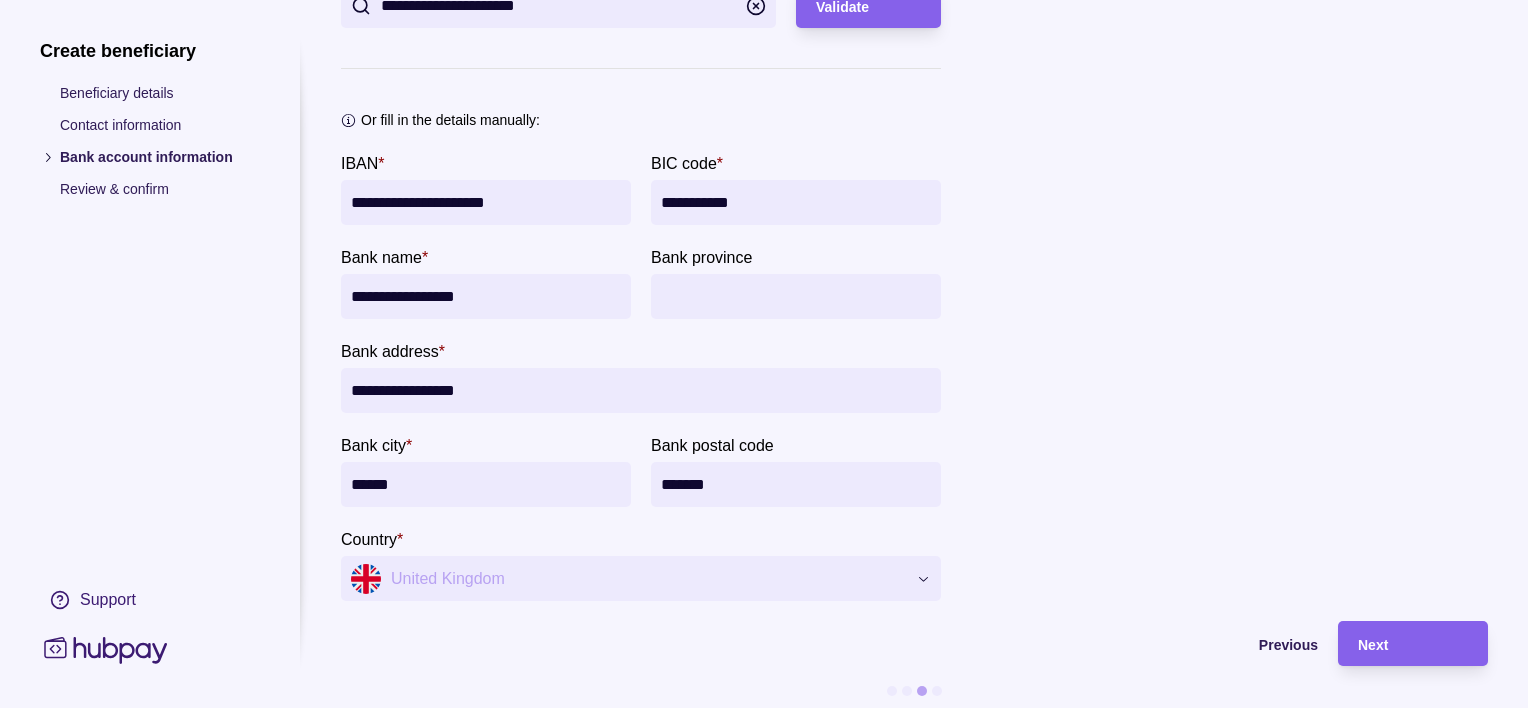 scroll, scrollTop: 177, scrollLeft: 0, axis: vertical 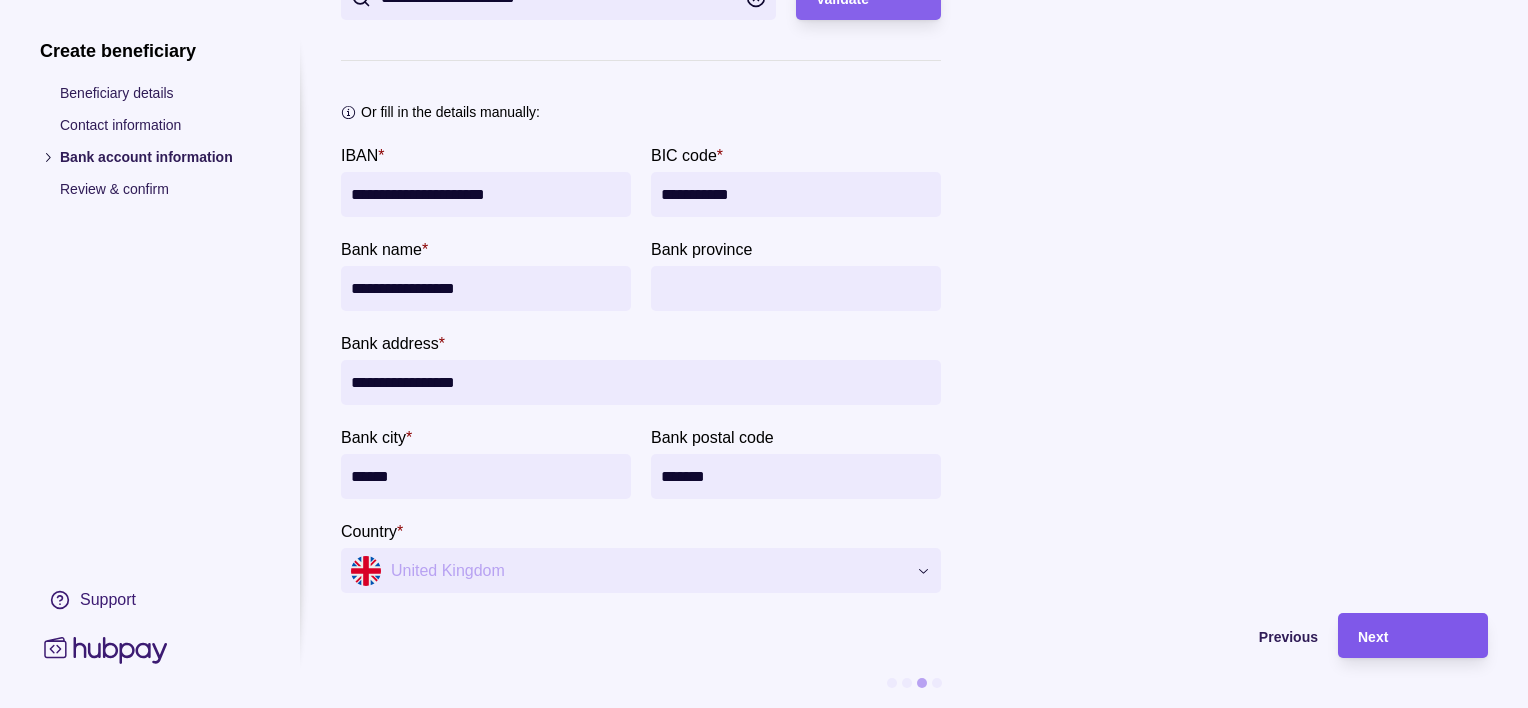 click on "Next" at bounding box center (1413, 636) 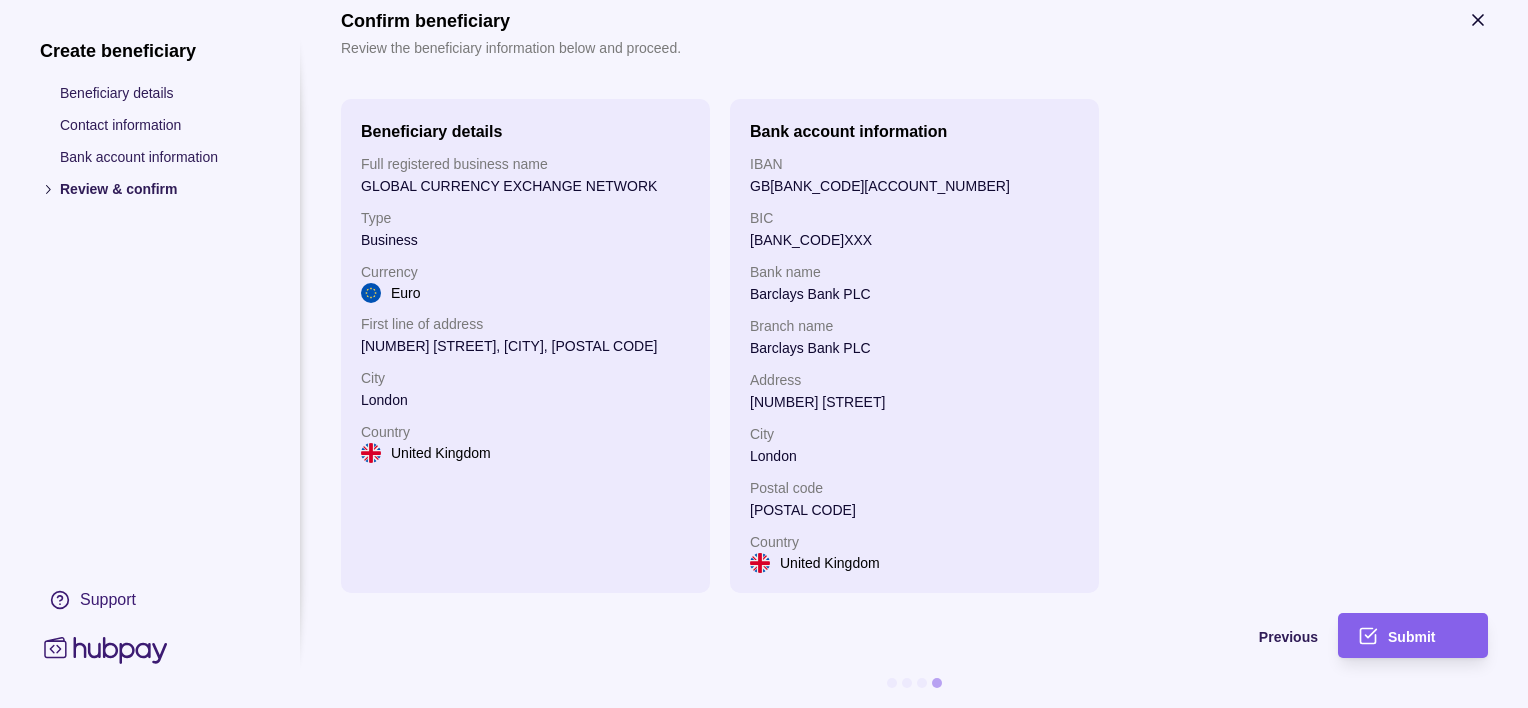 click on "Submit" at bounding box center (1411, 637) 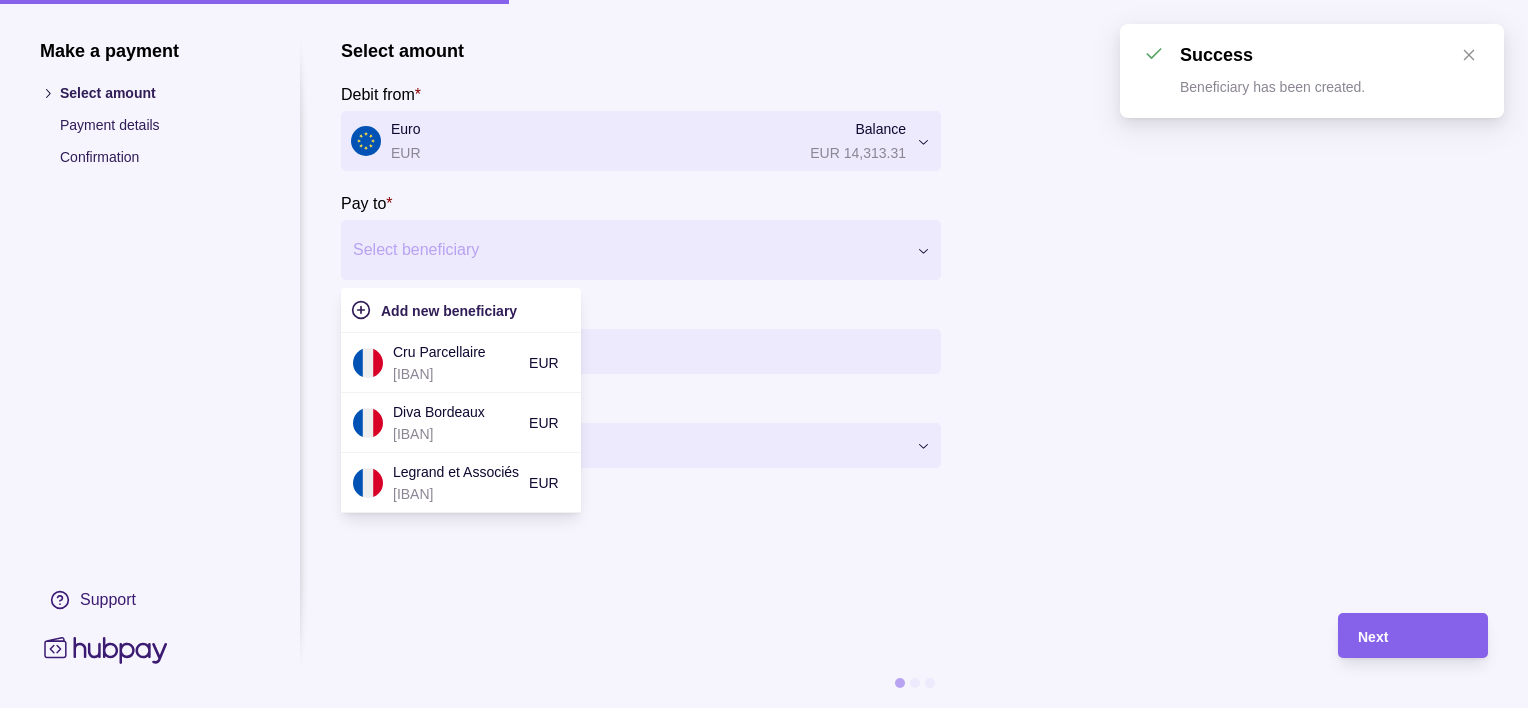 click on "Select beneficiary" at bounding box center (641, 250) 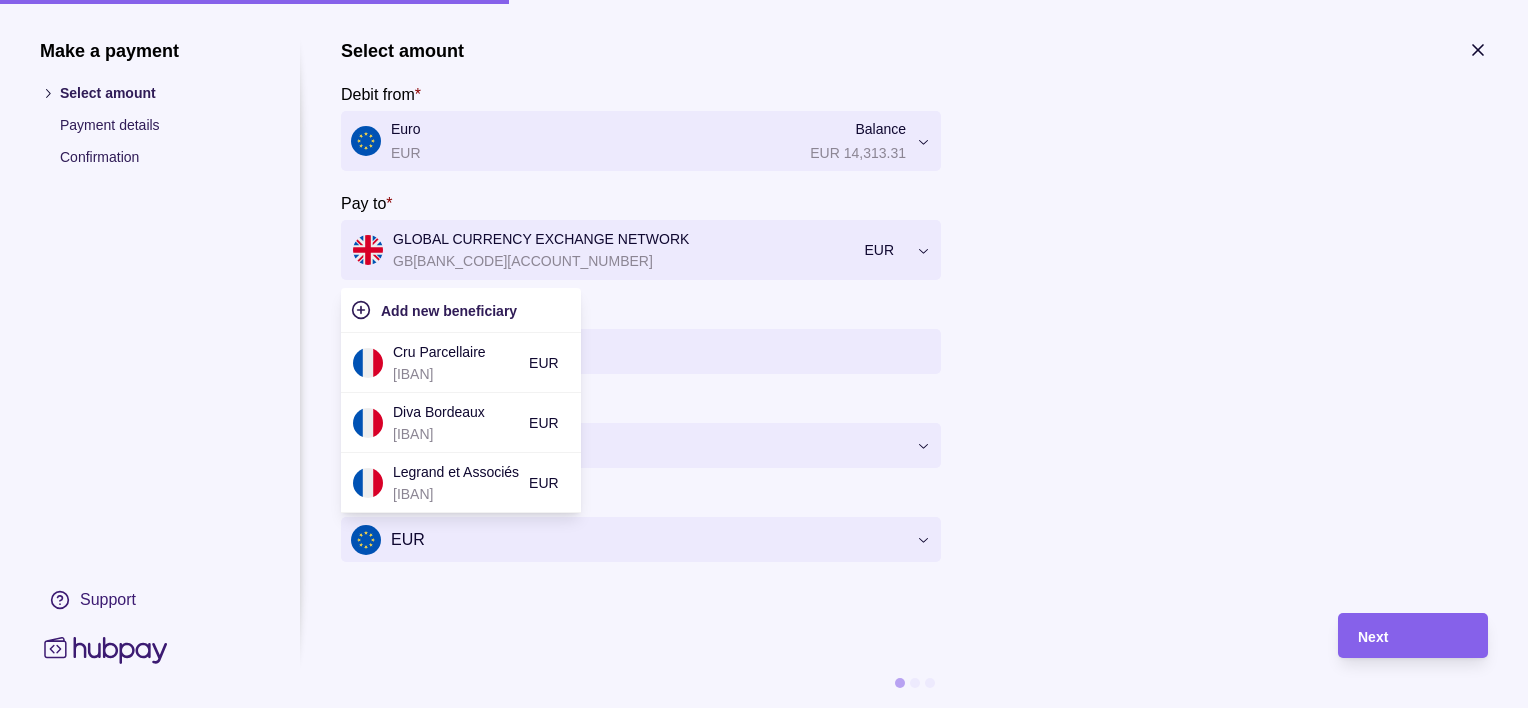 click at bounding box center [1338, 336] 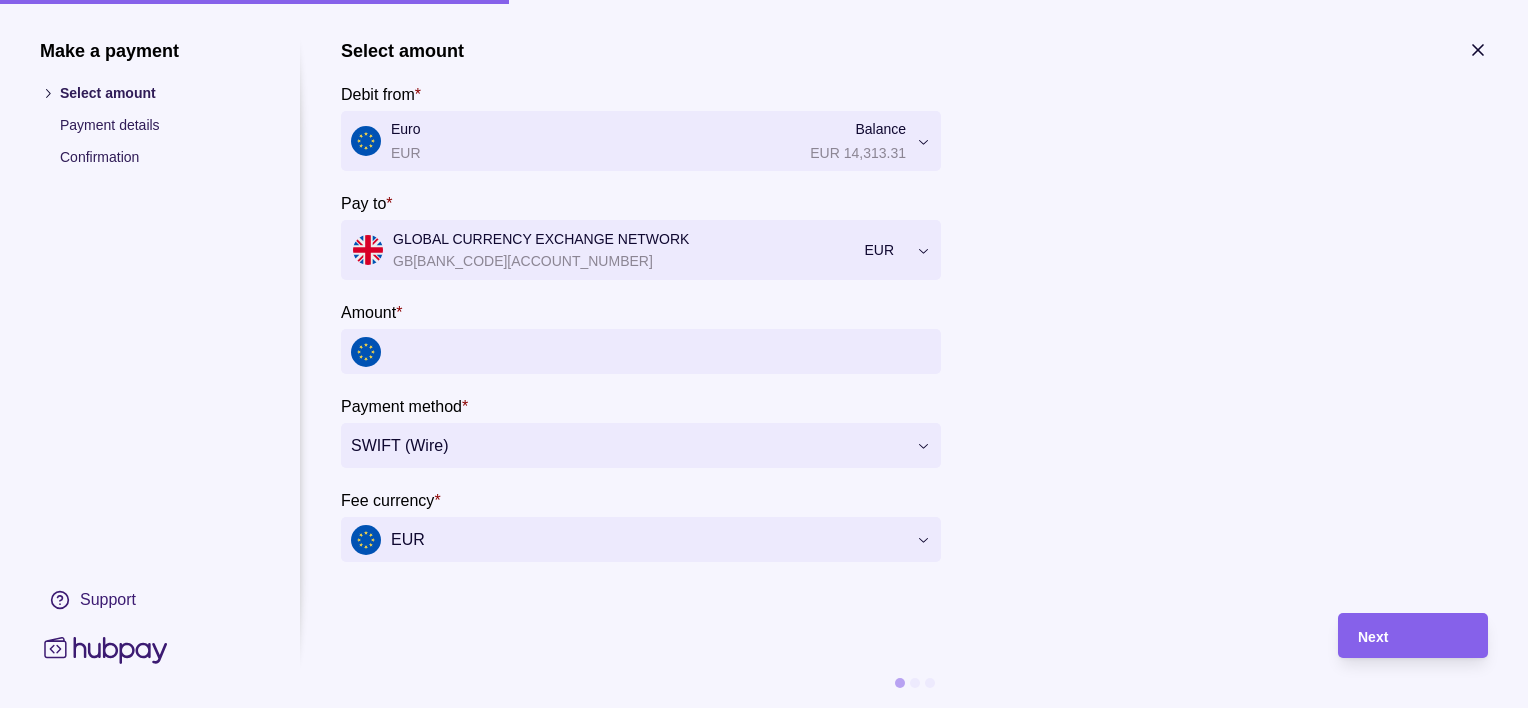 click on "Amount &nbsp;*" at bounding box center [661, 351] 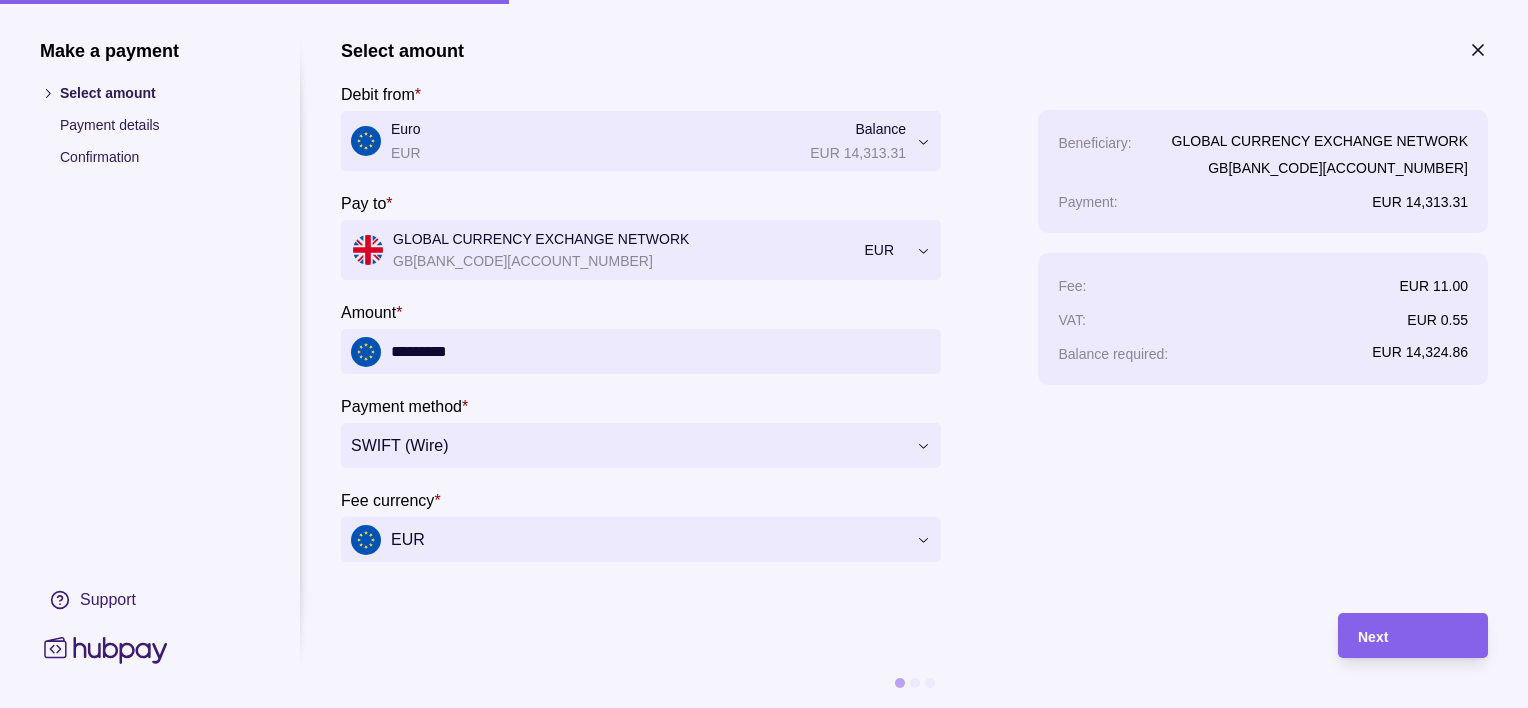 click on "*********" at bounding box center [661, 351] 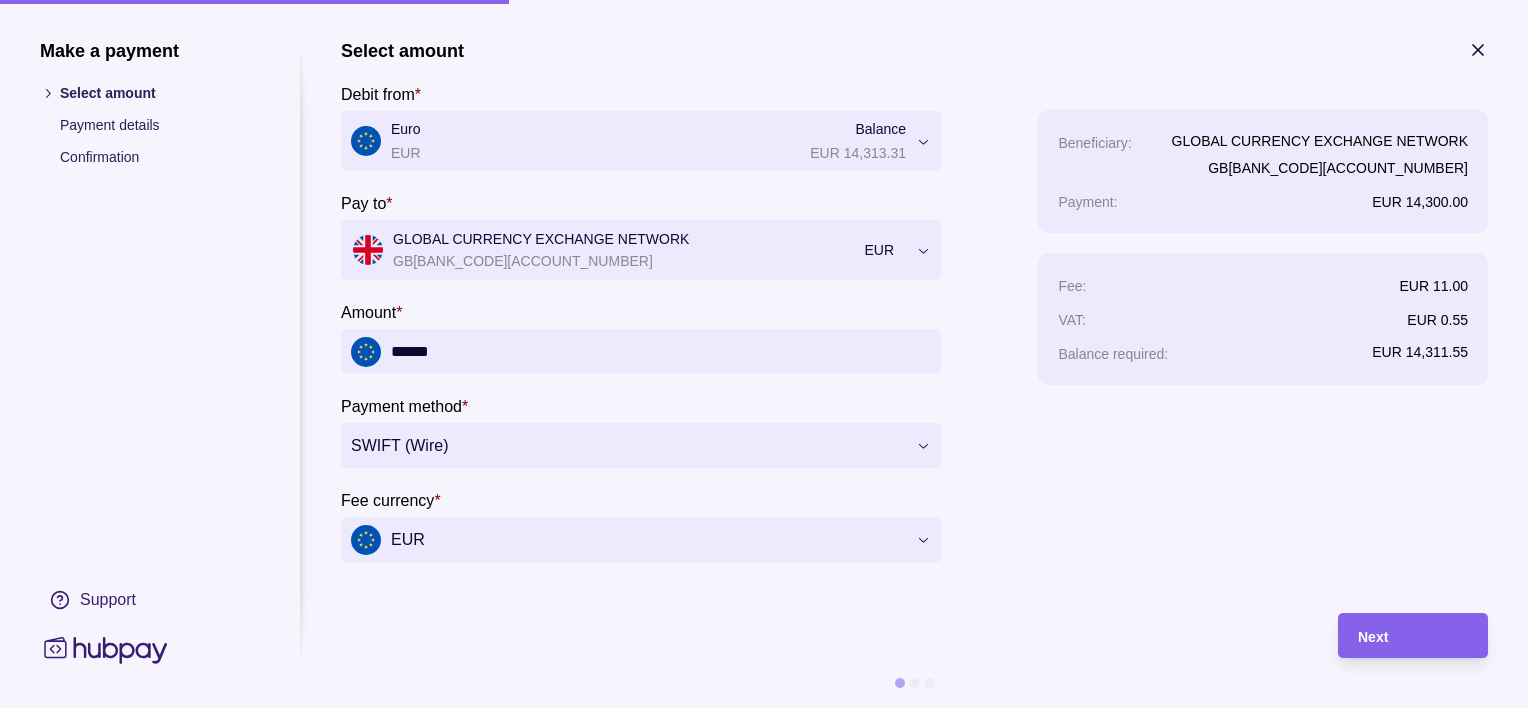 type on "******" 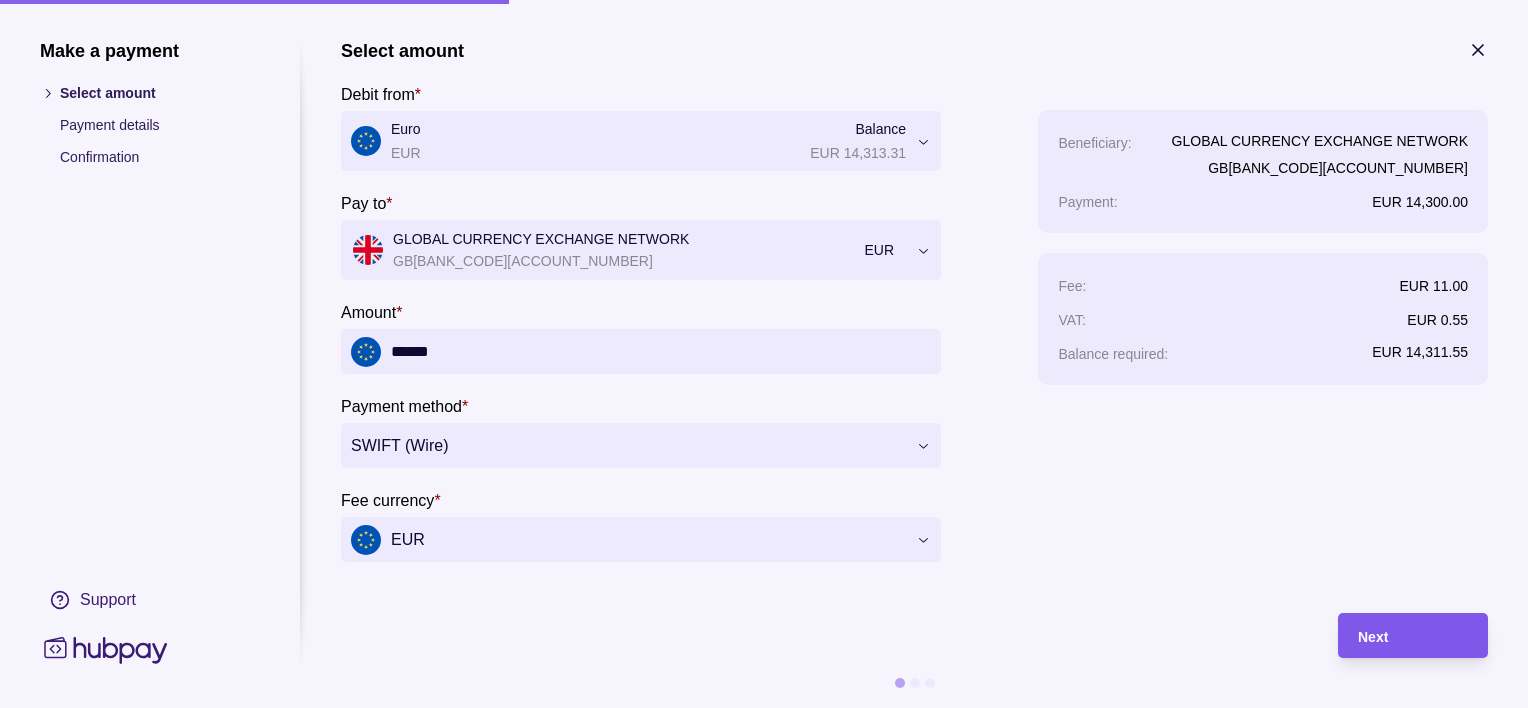 click on "Next" at bounding box center (1373, 637) 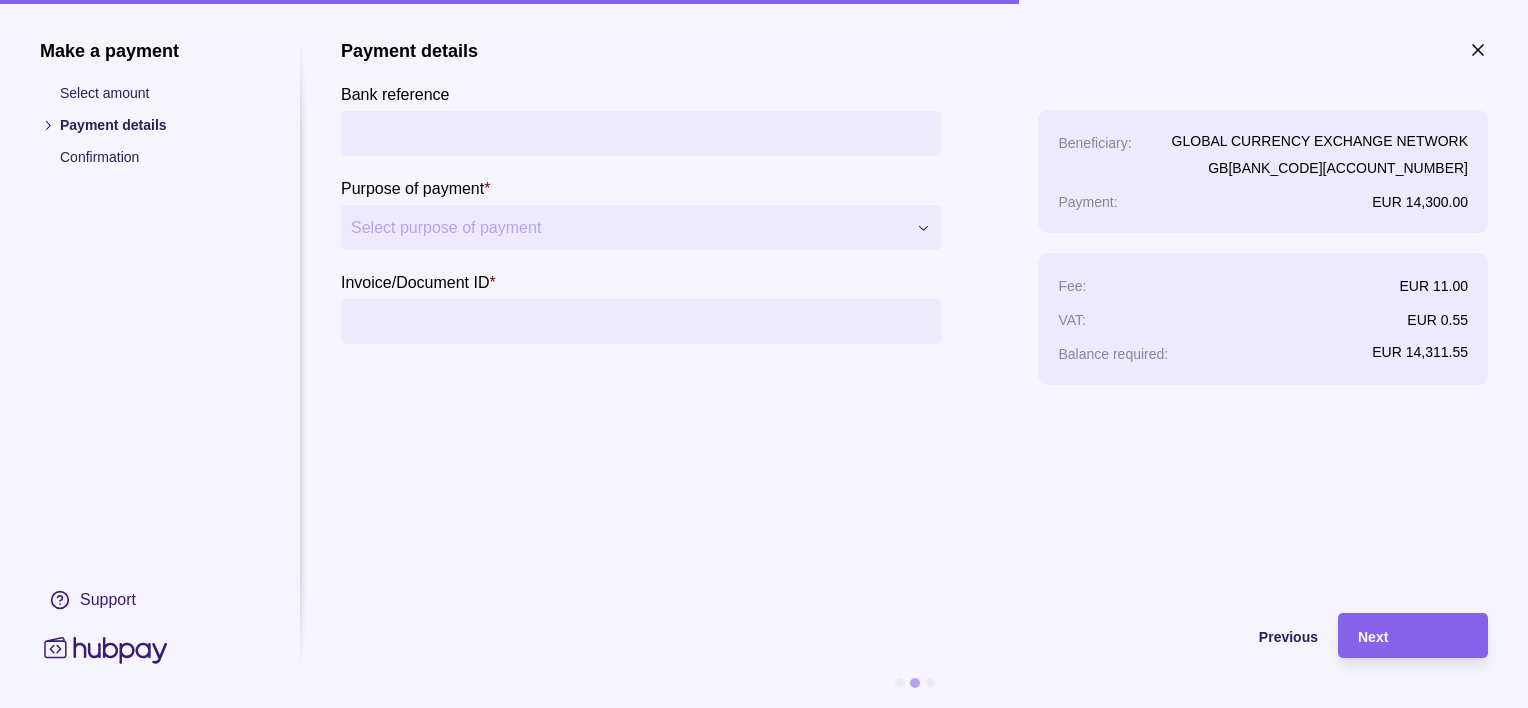 click on "Bank reference" at bounding box center [641, 133] 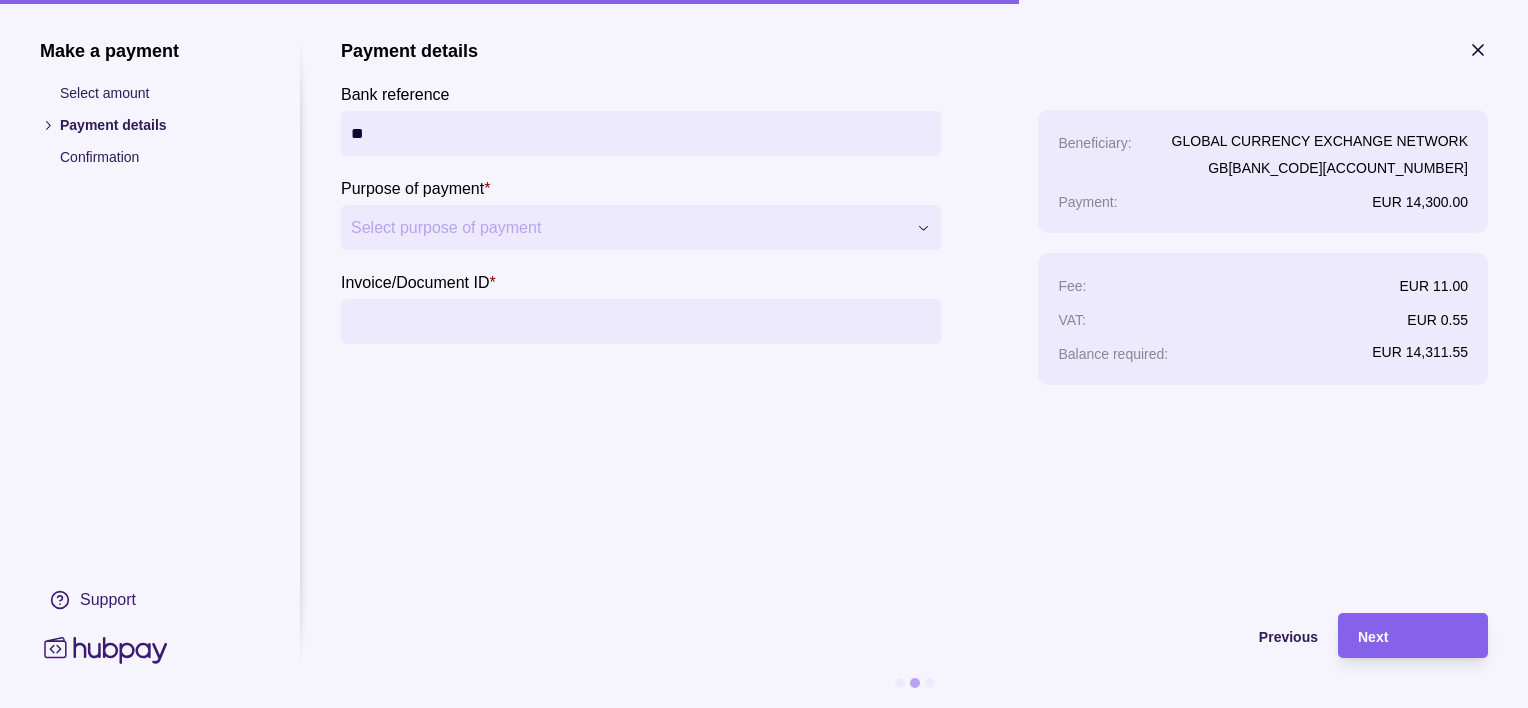 type on "*" 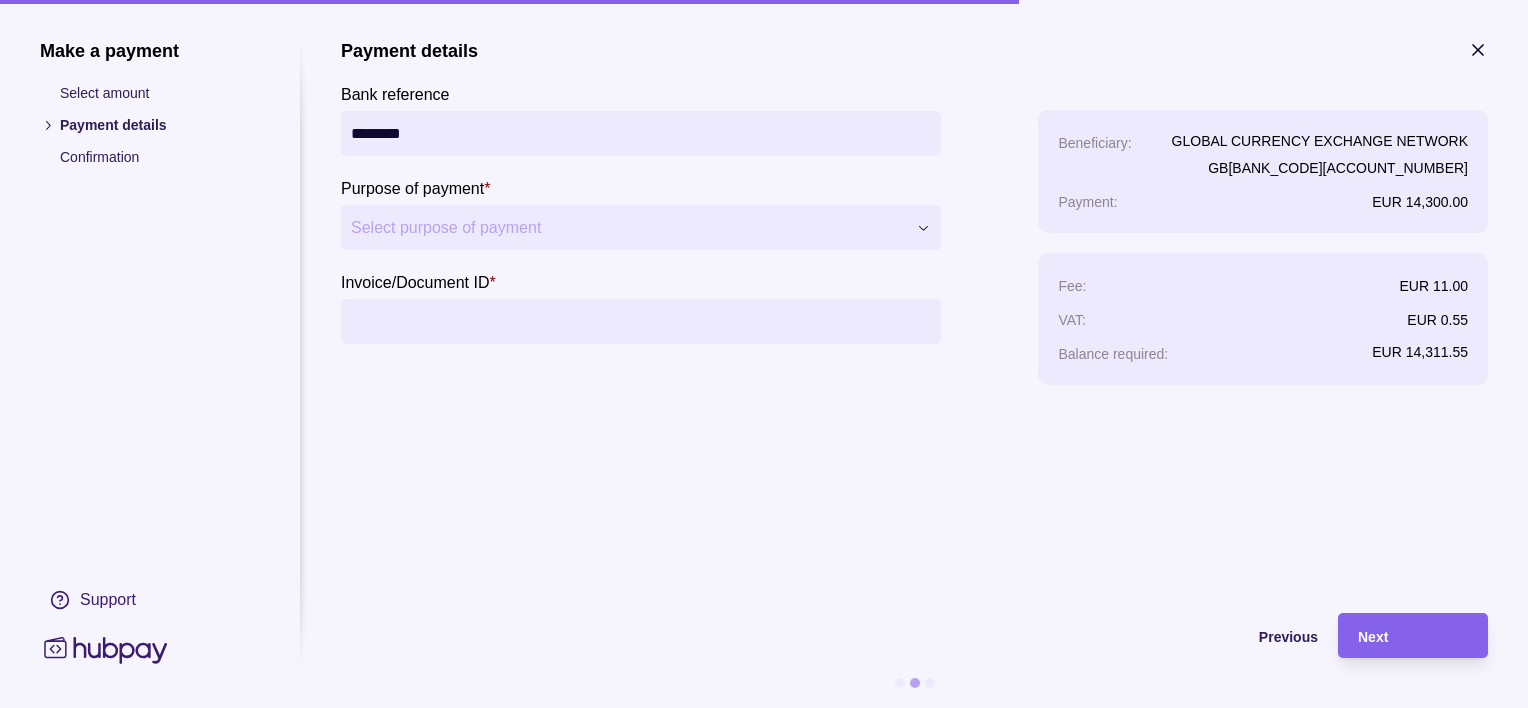 type on "********" 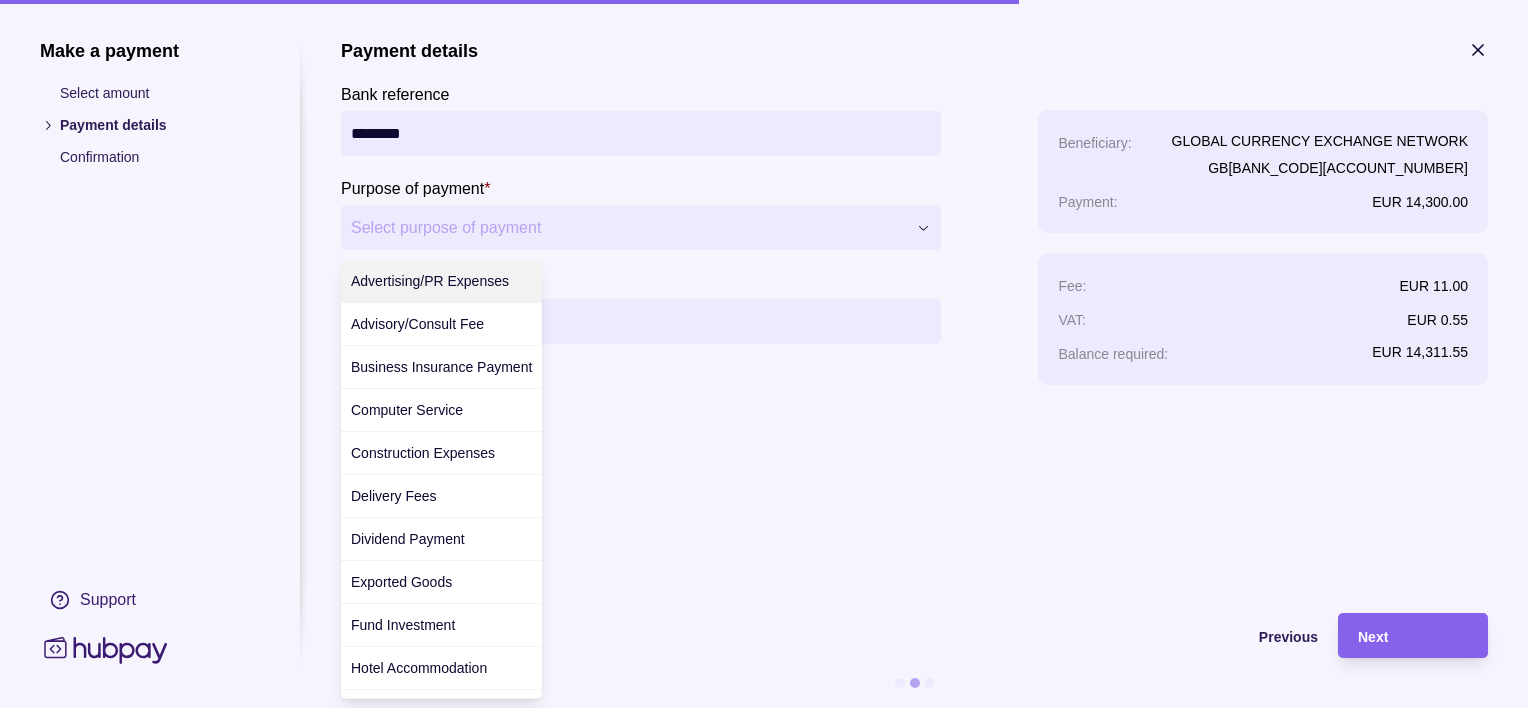 click on "**********" at bounding box center [764, 708] 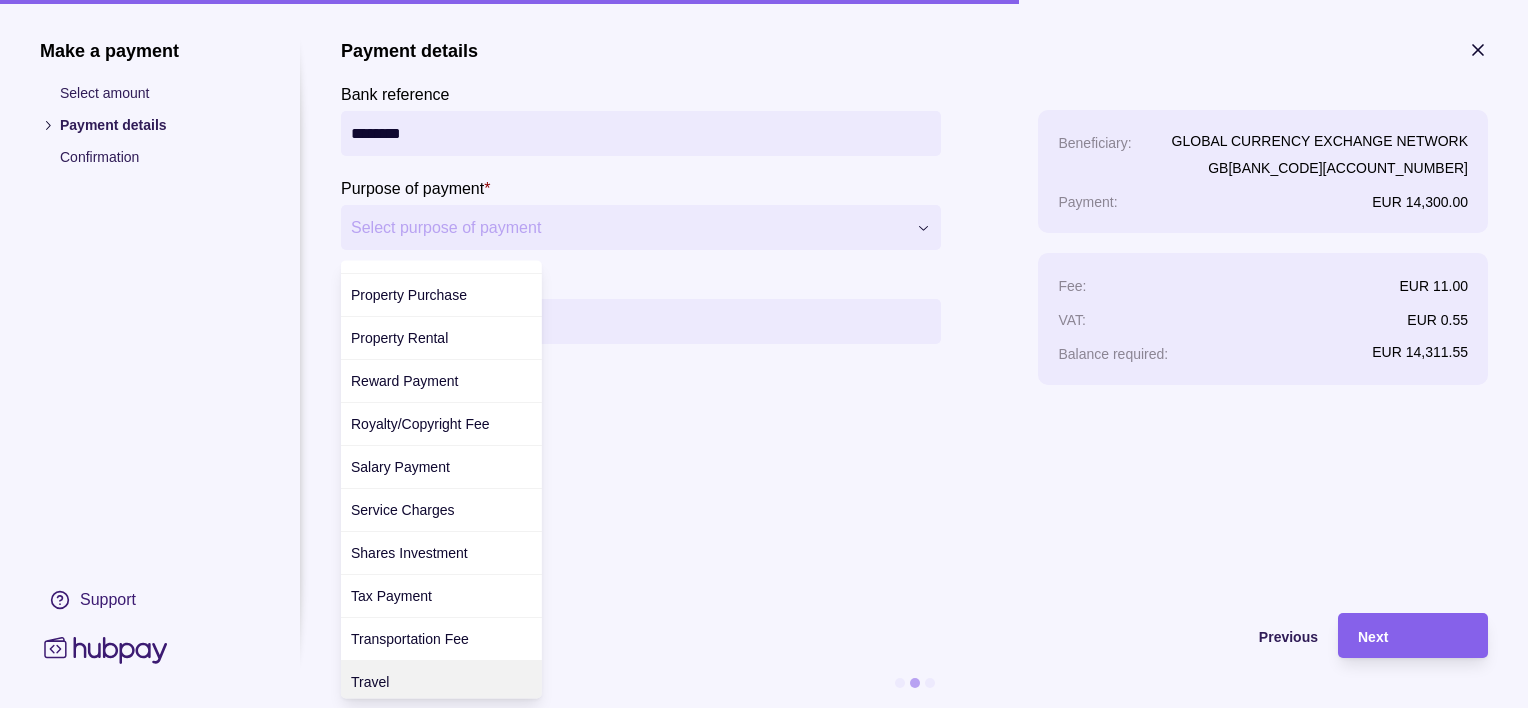 scroll, scrollTop: 760, scrollLeft: 0, axis: vertical 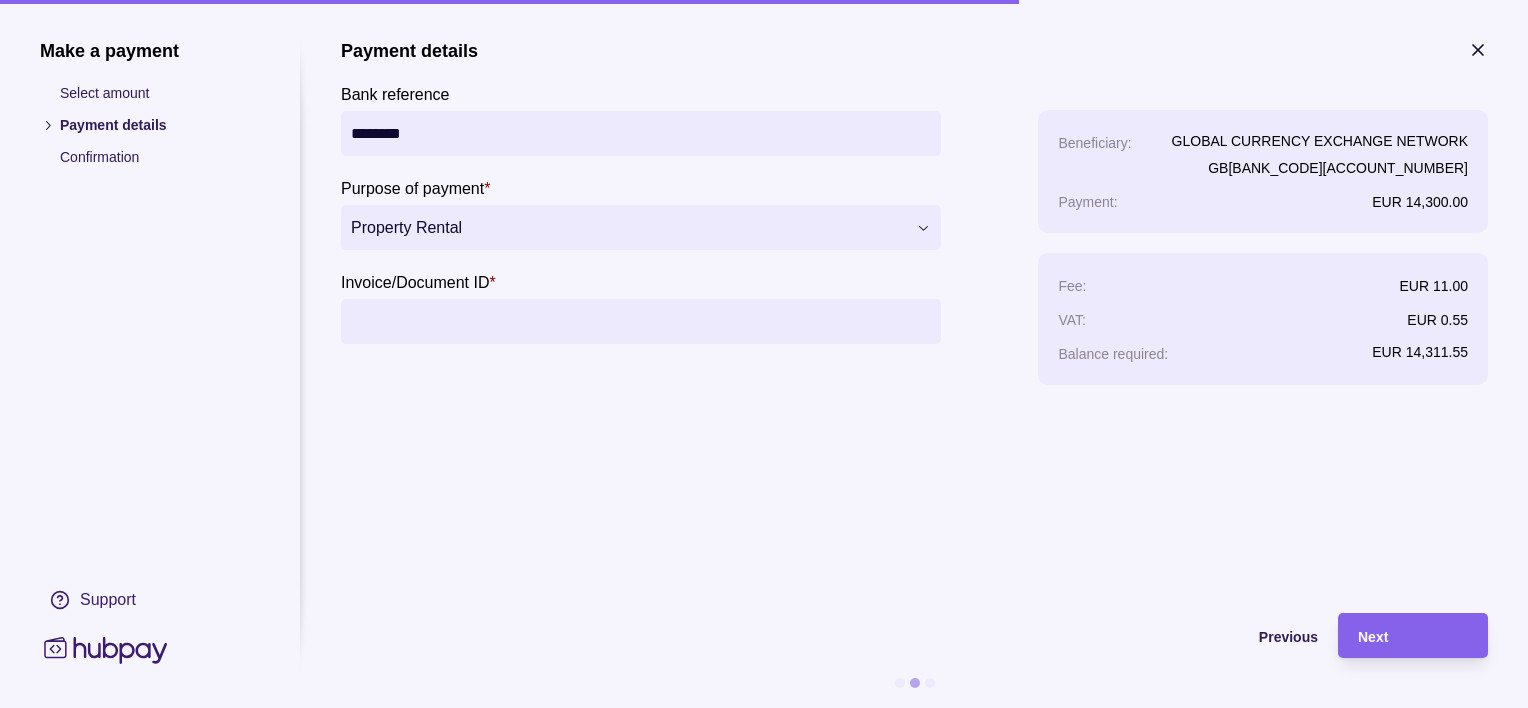 click on "**********" at bounding box center [764, 708] 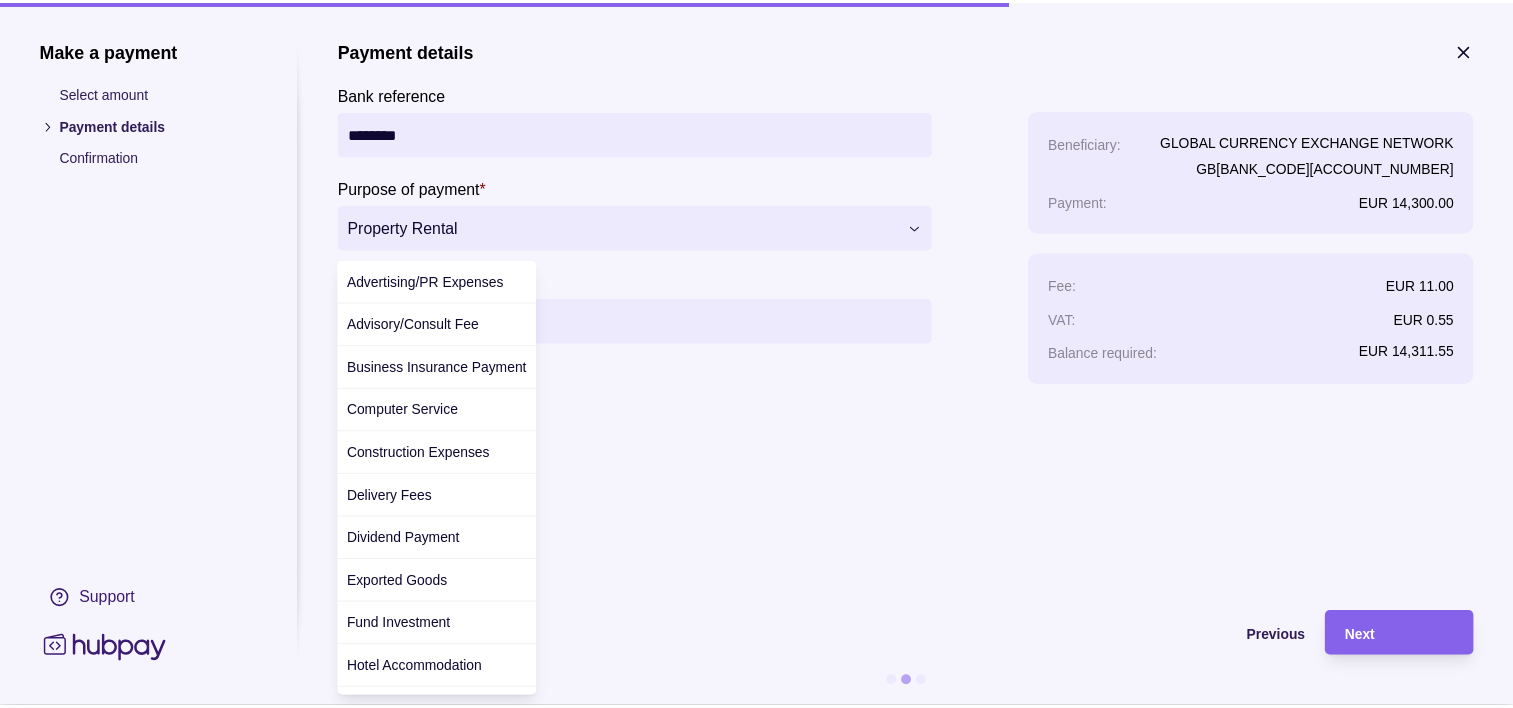 scroll, scrollTop: 375, scrollLeft: 0, axis: vertical 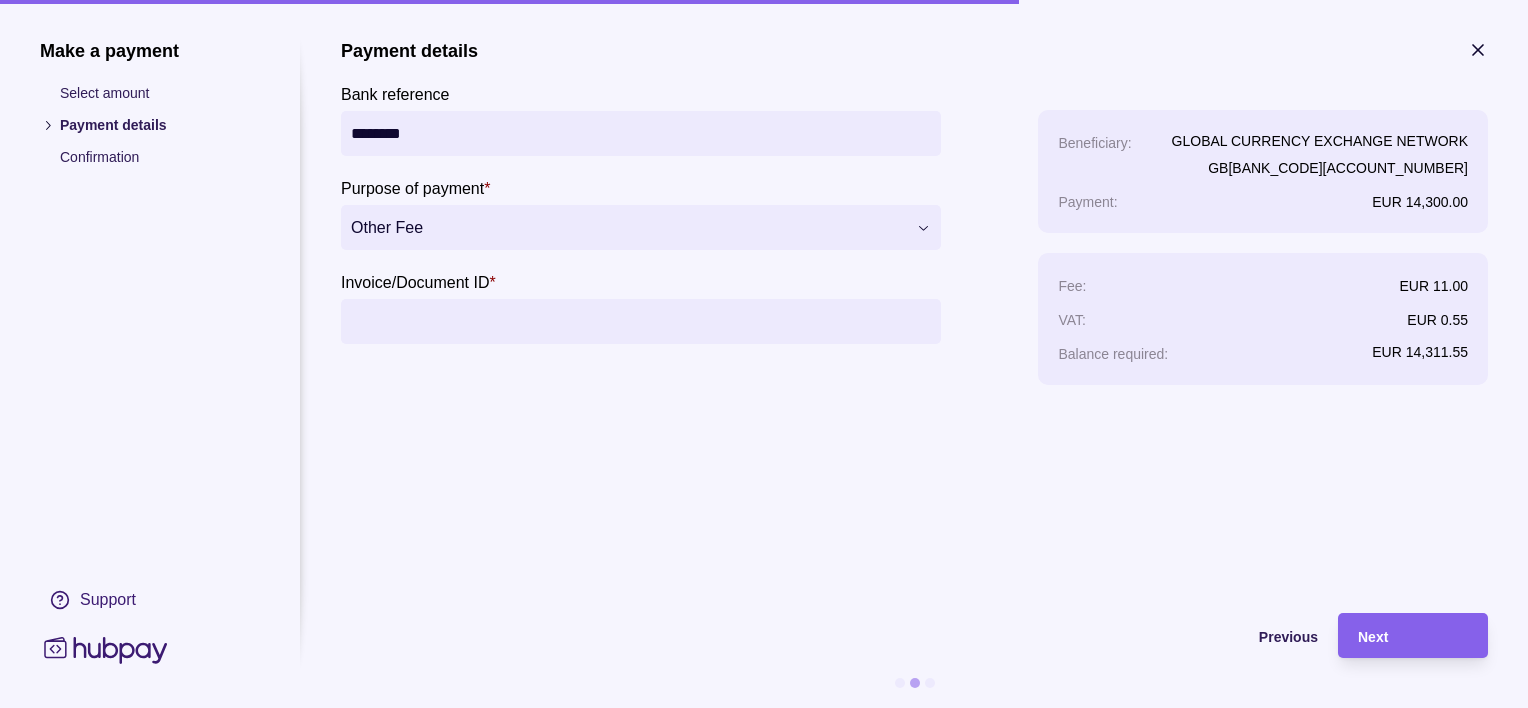 click on "Invoice/Document ID  *" at bounding box center [641, 321] 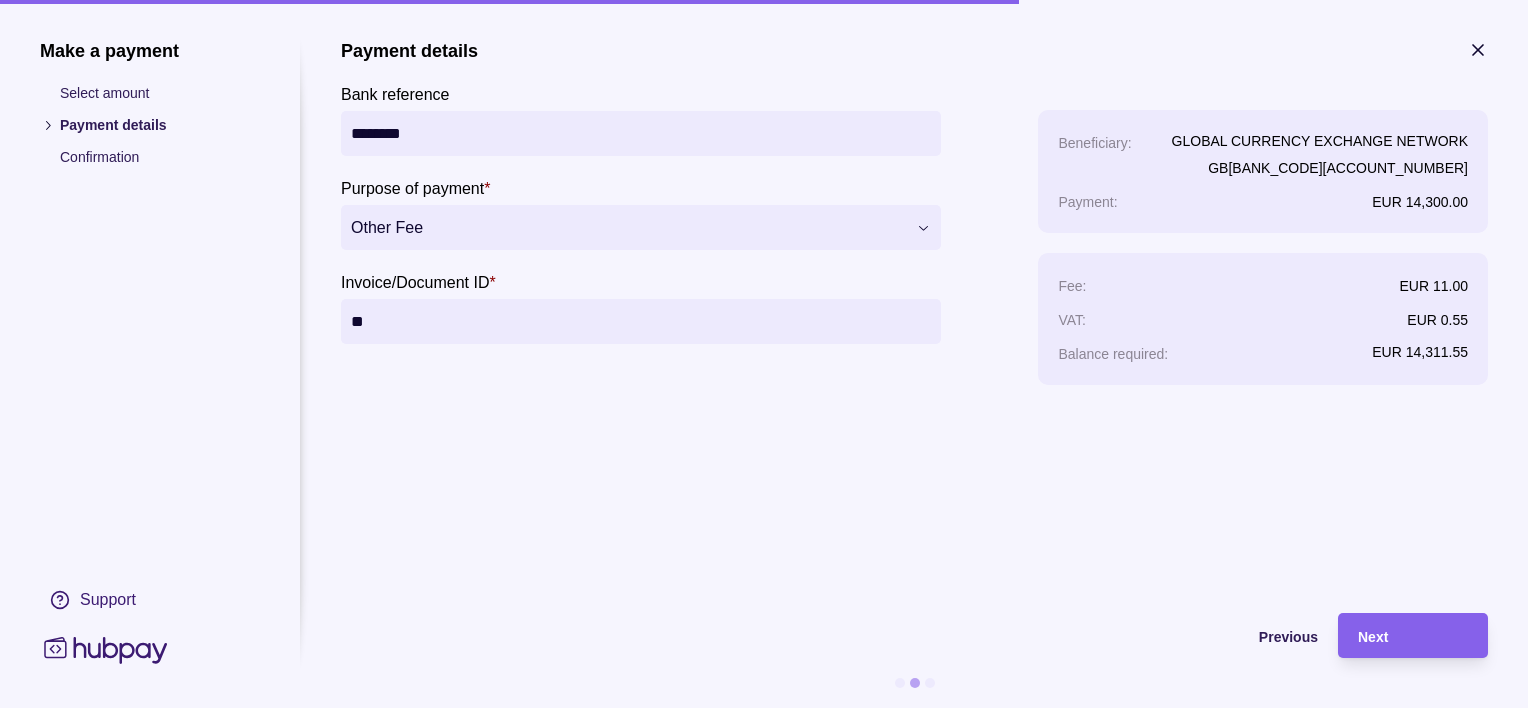 type on "*" 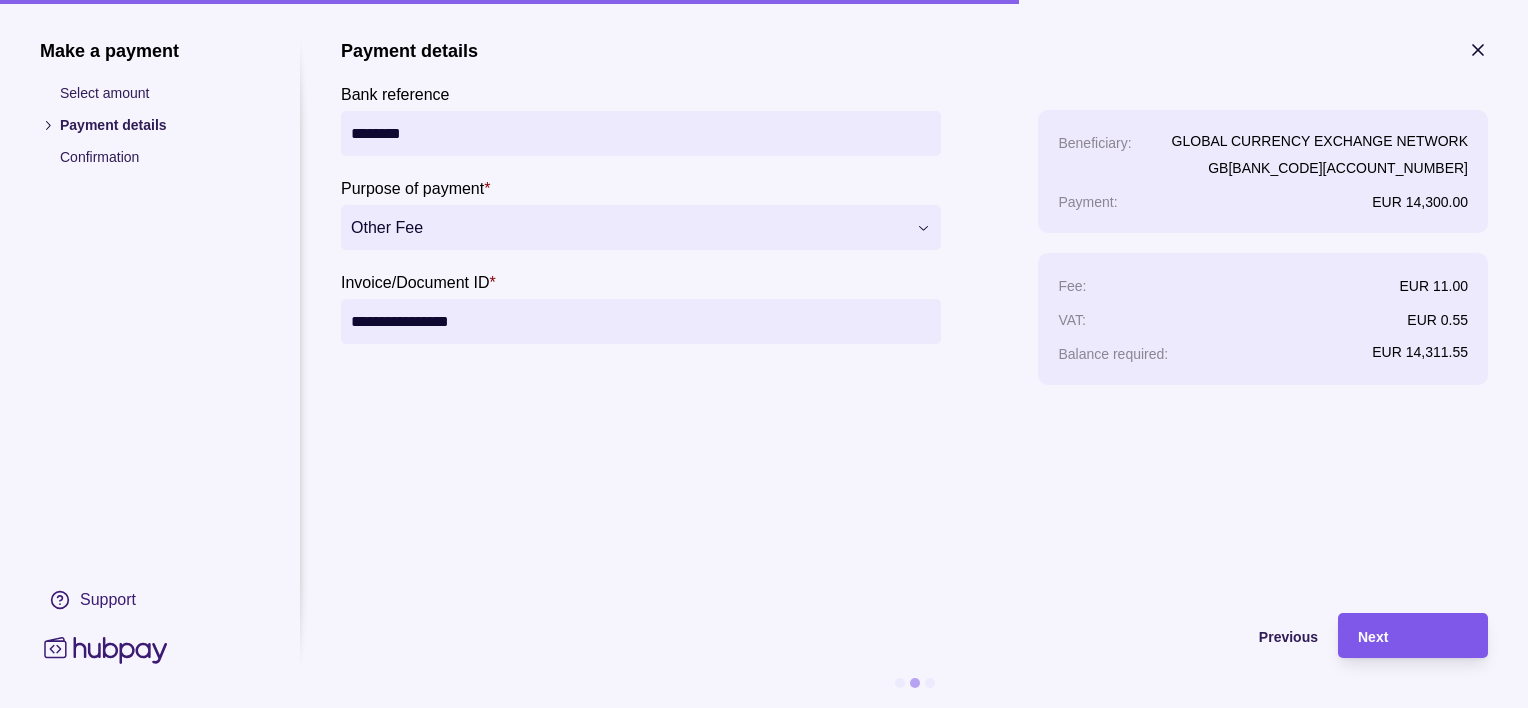 type on "**********" 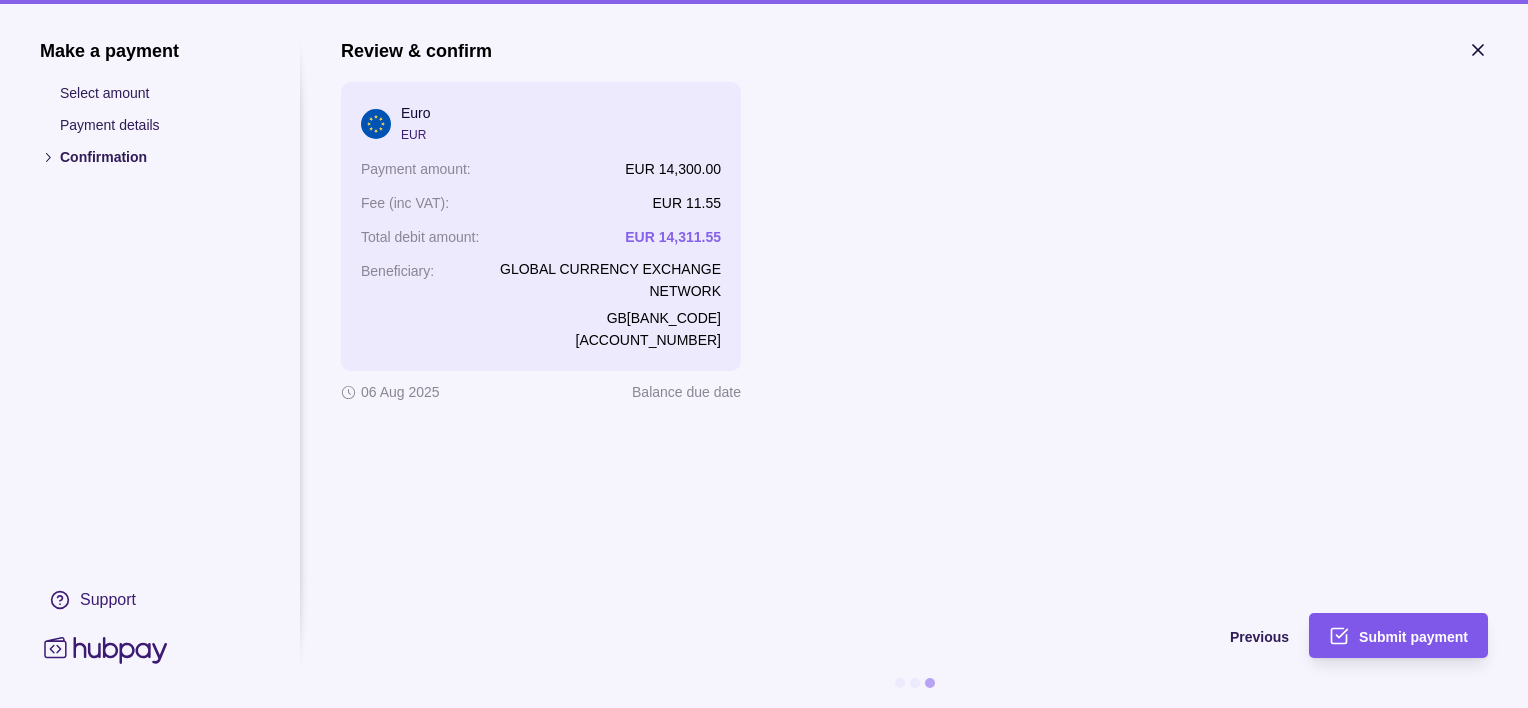 click on "Submit payment" at bounding box center (1383, 635) 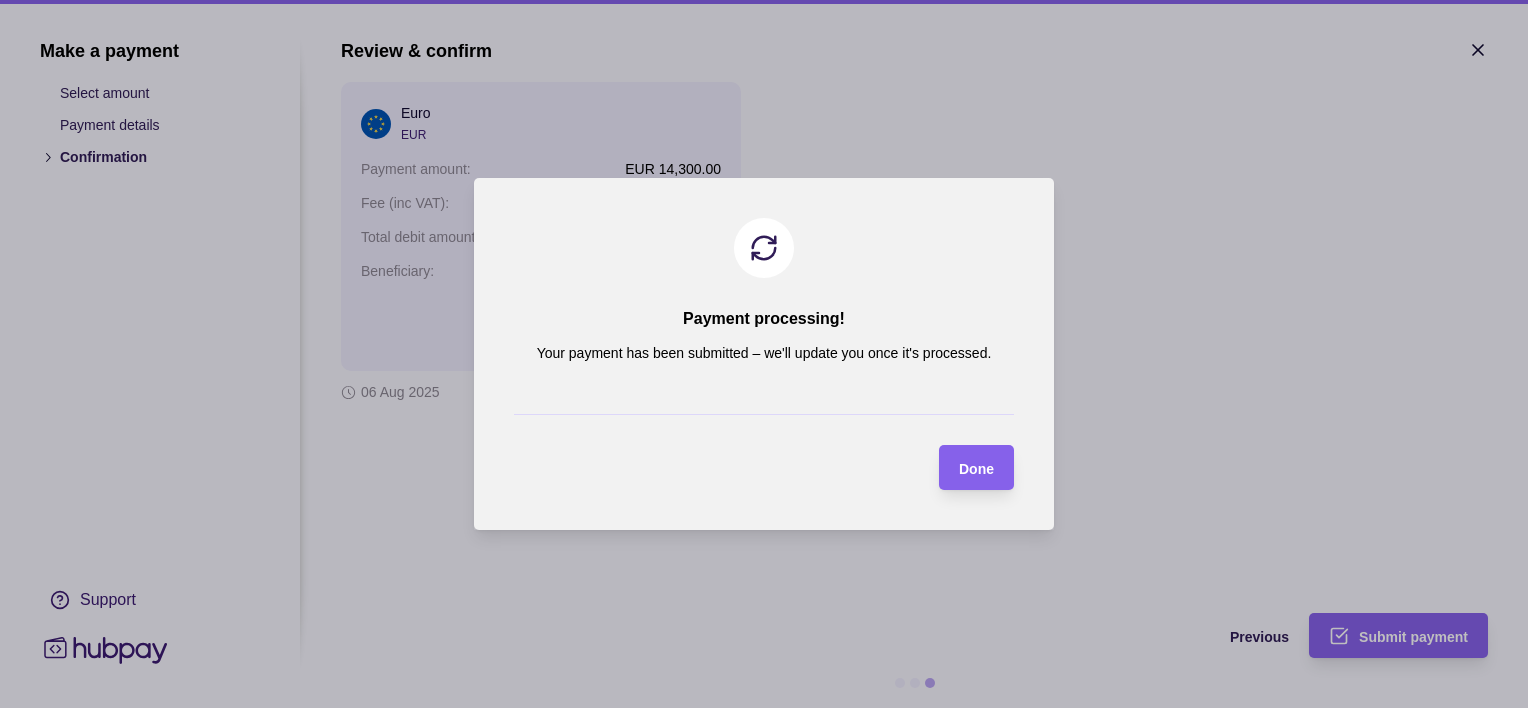 click on "Done" at bounding box center (976, 468) 